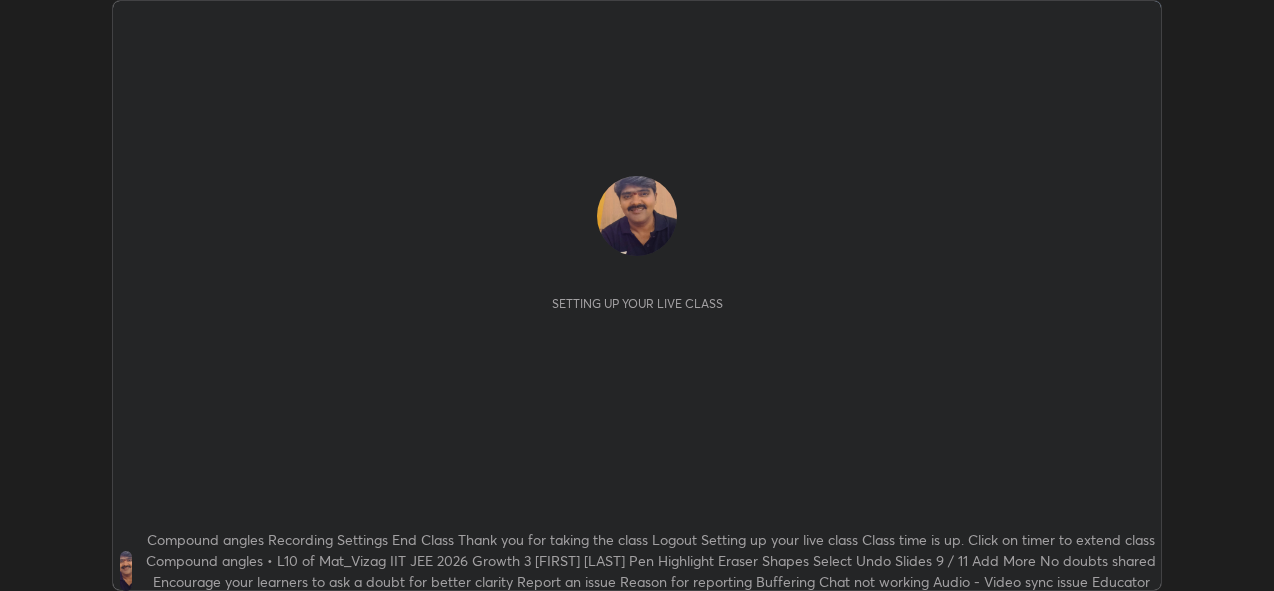 scroll, scrollTop: 0, scrollLeft: 0, axis: both 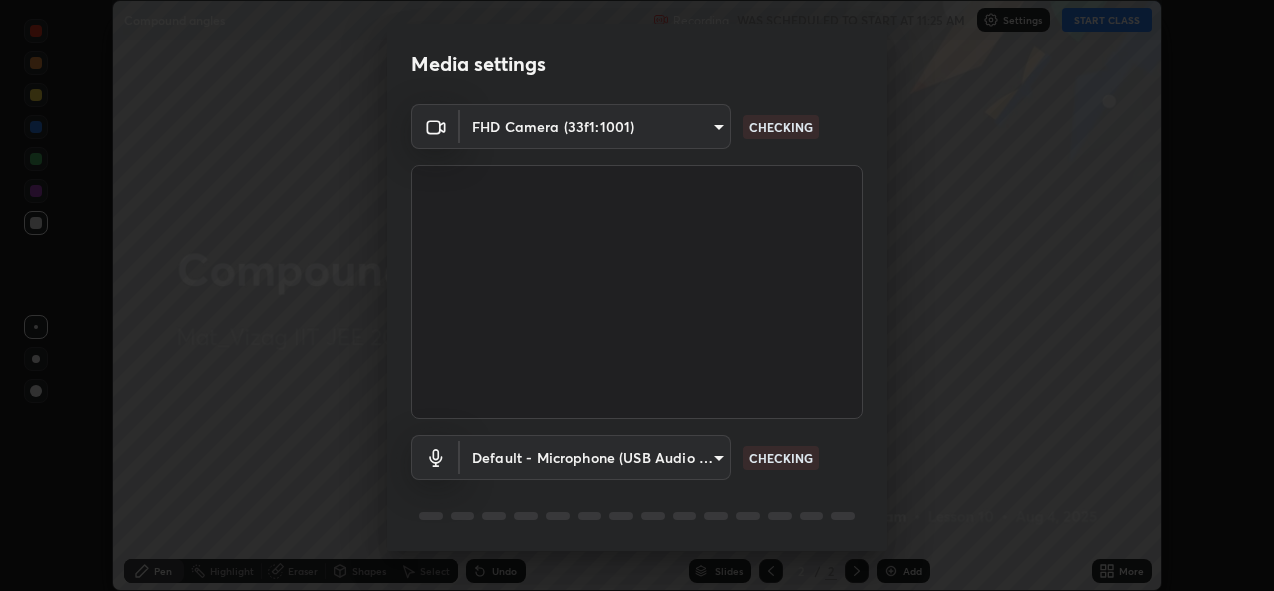 type on "a160d1f8b9ea6b96284e5021699d908bde422b674241d301862b99b2bba0666c" 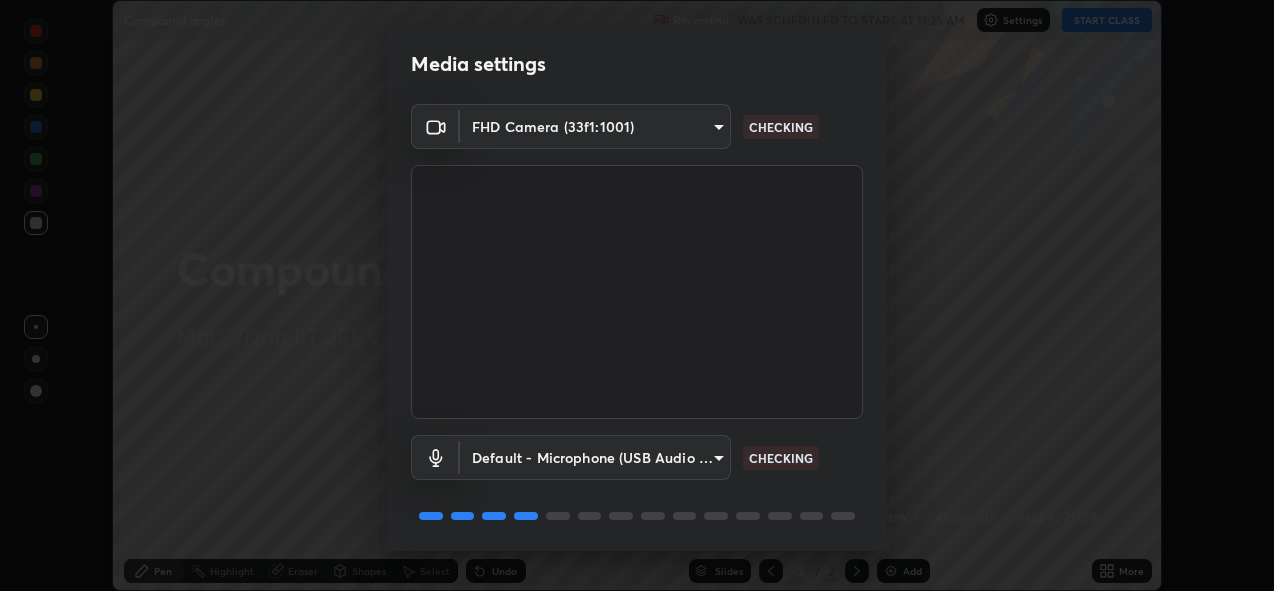 scroll, scrollTop: 65, scrollLeft: 0, axis: vertical 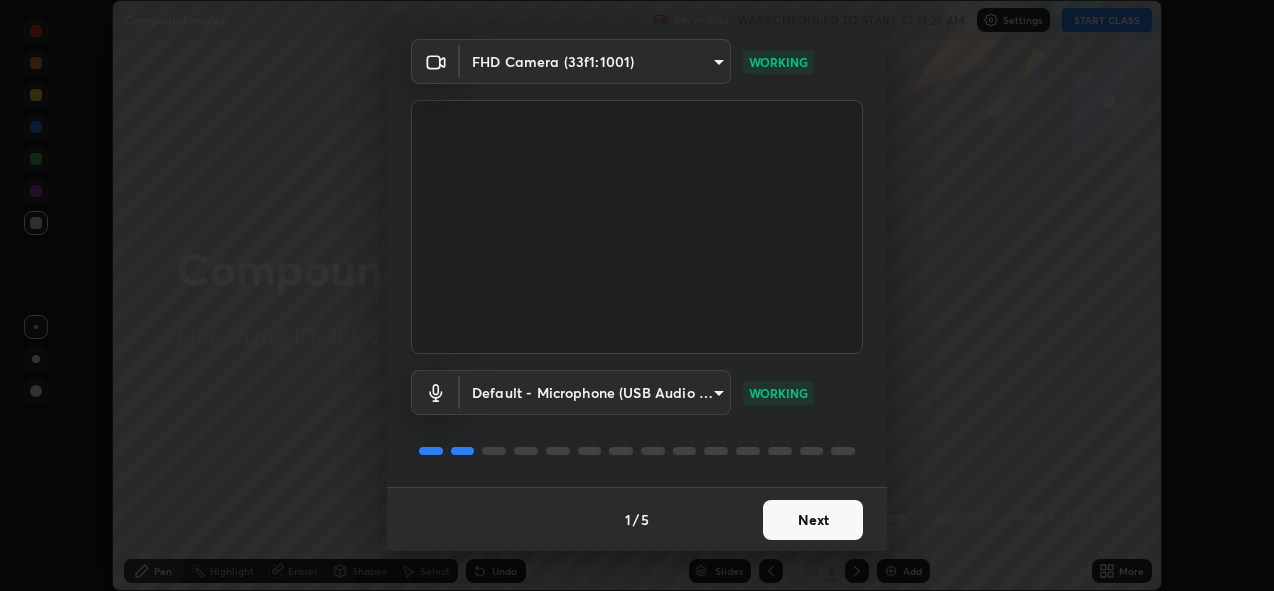 click on "Next" at bounding box center (813, 520) 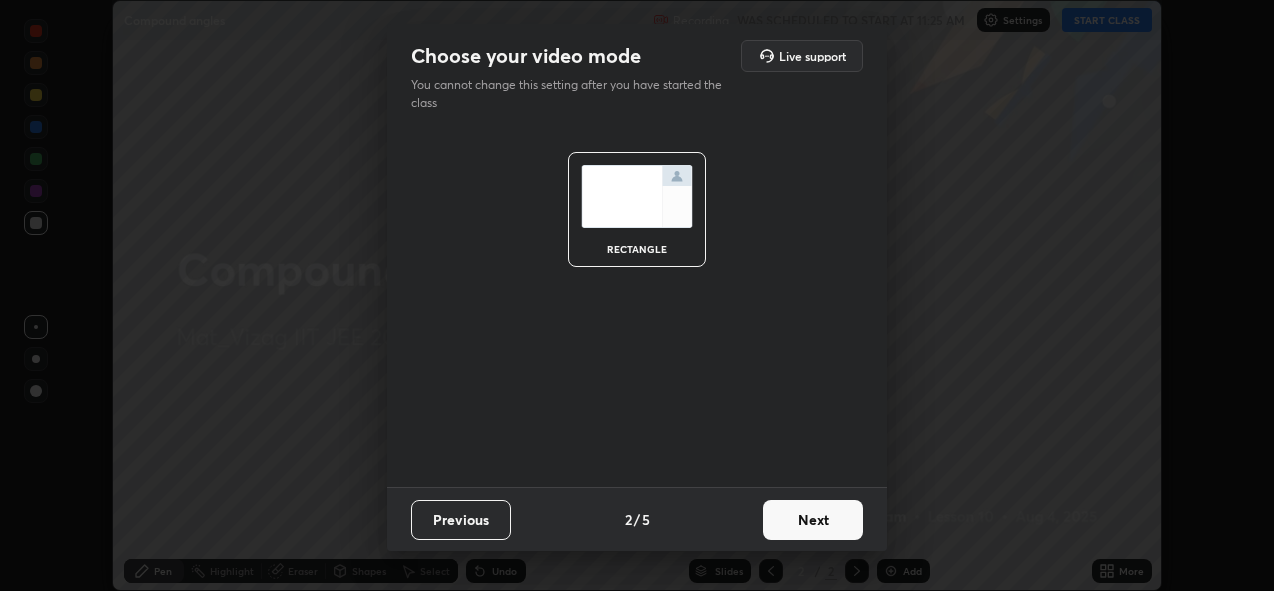 scroll, scrollTop: 0, scrollLeft: 0, axis: both 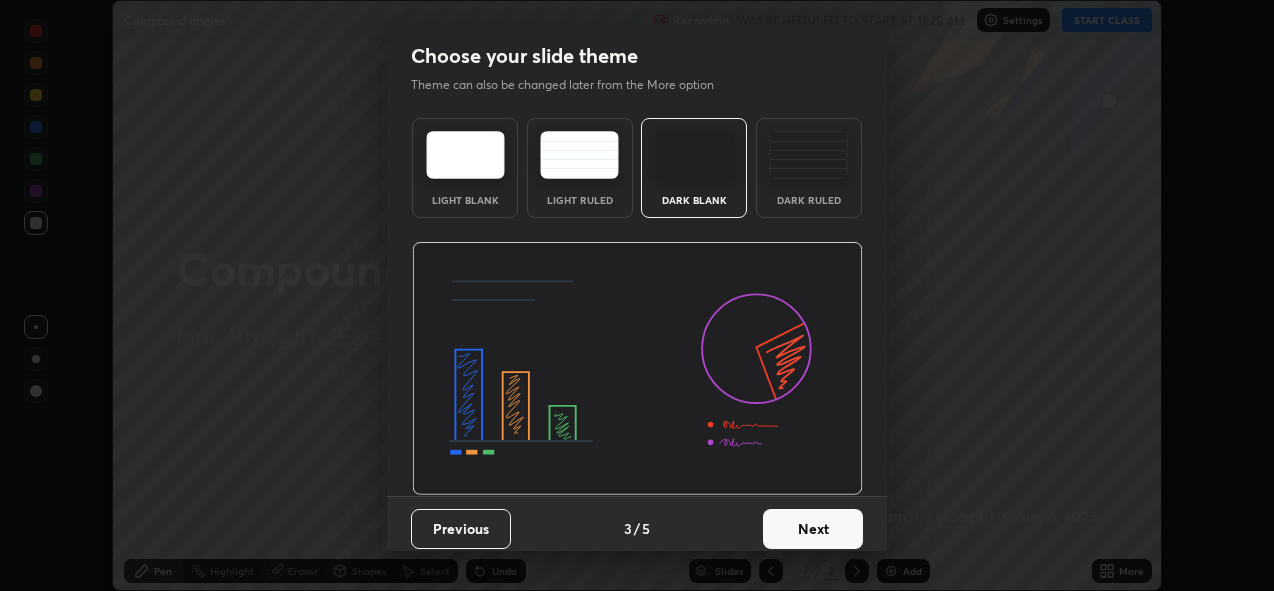 click on "Next" at bounding box center [813, 529] 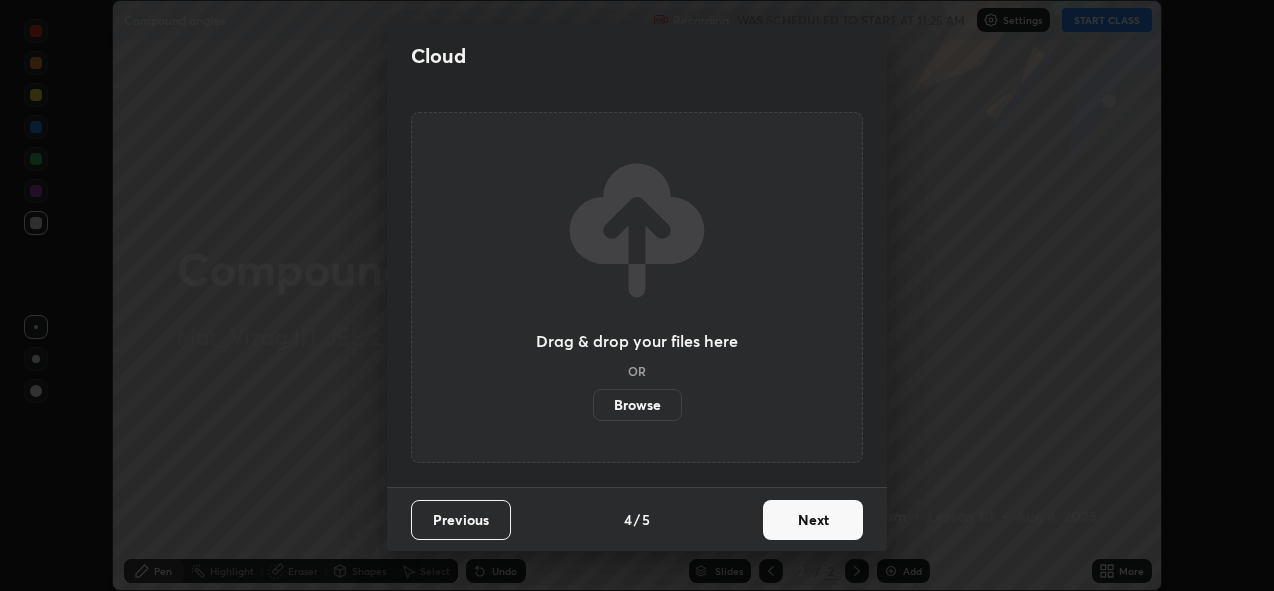 click on "Next" at bounding box center (813, 520) 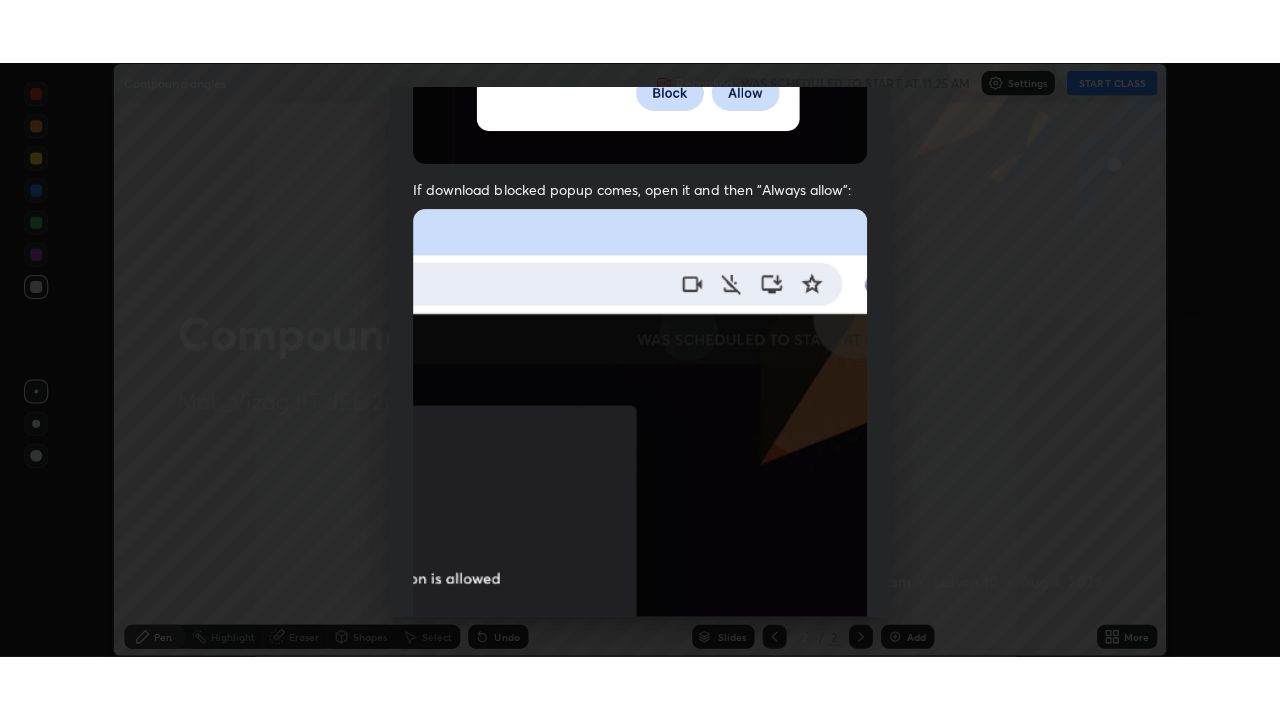scroll, scrollTop: 473, scrollLeft: 0, axis: vertical 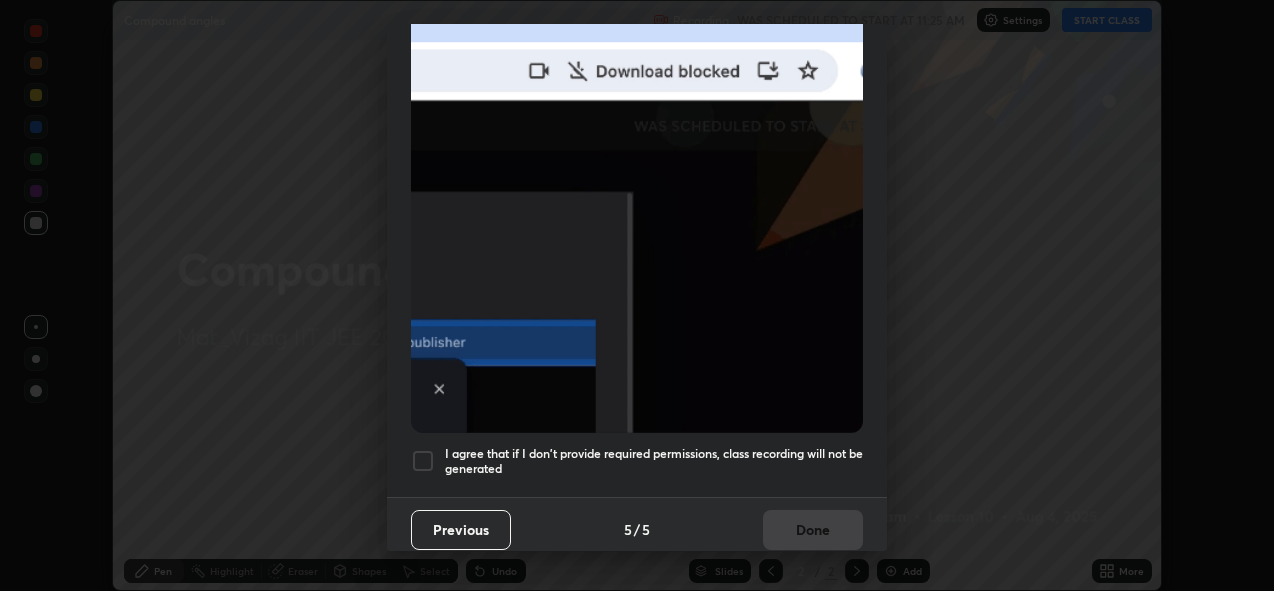 click at bounding box center (423, 461) 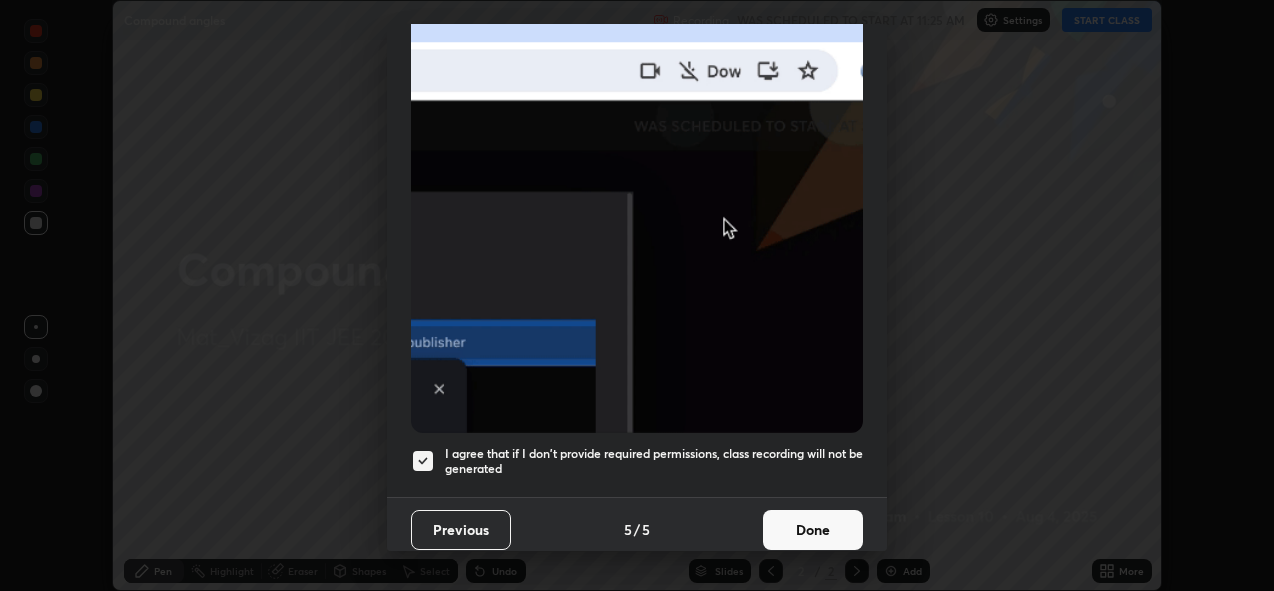 click on "Done" at bounding box center [813, 530] 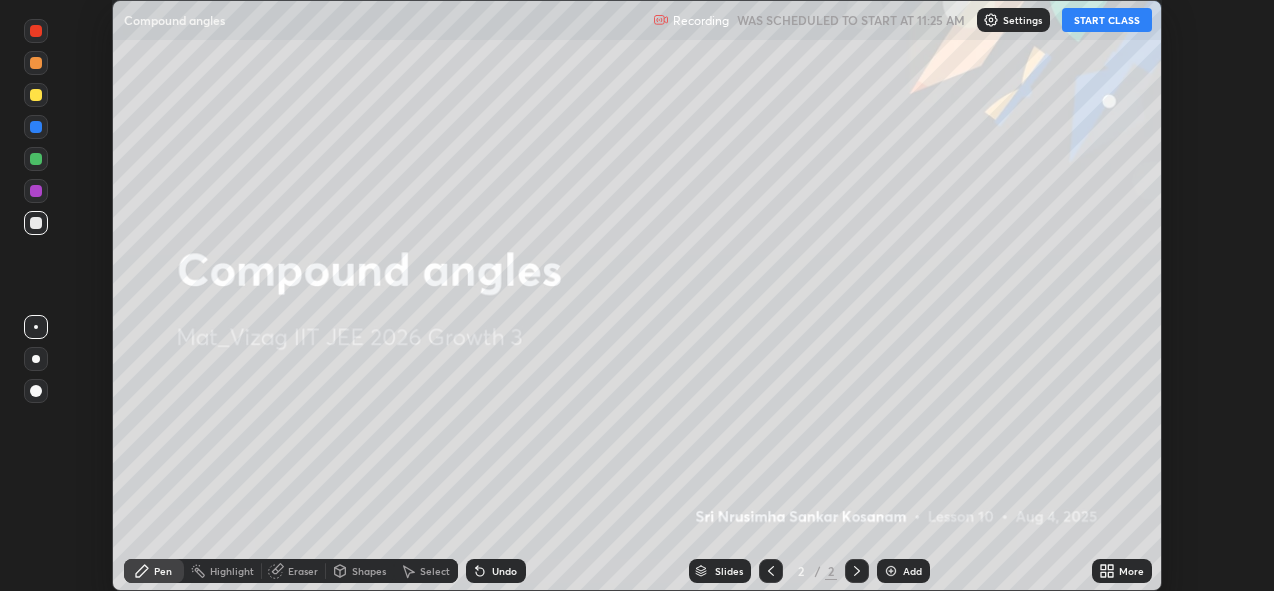 click 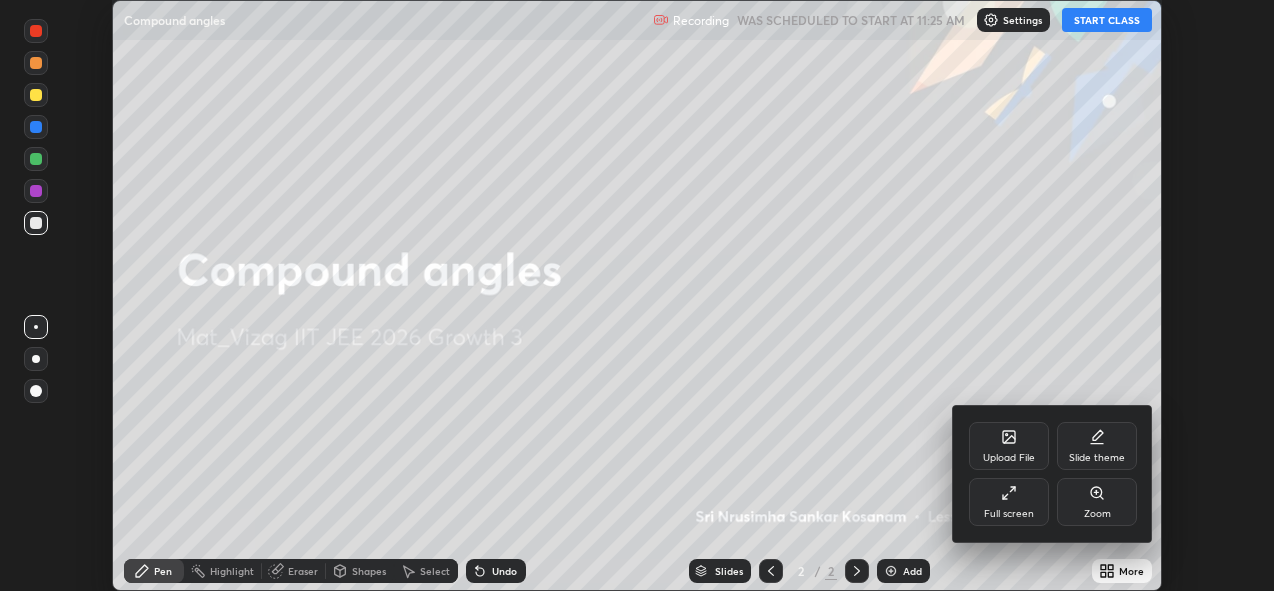 click on "Full screen" at bounding box center [1009, 502] 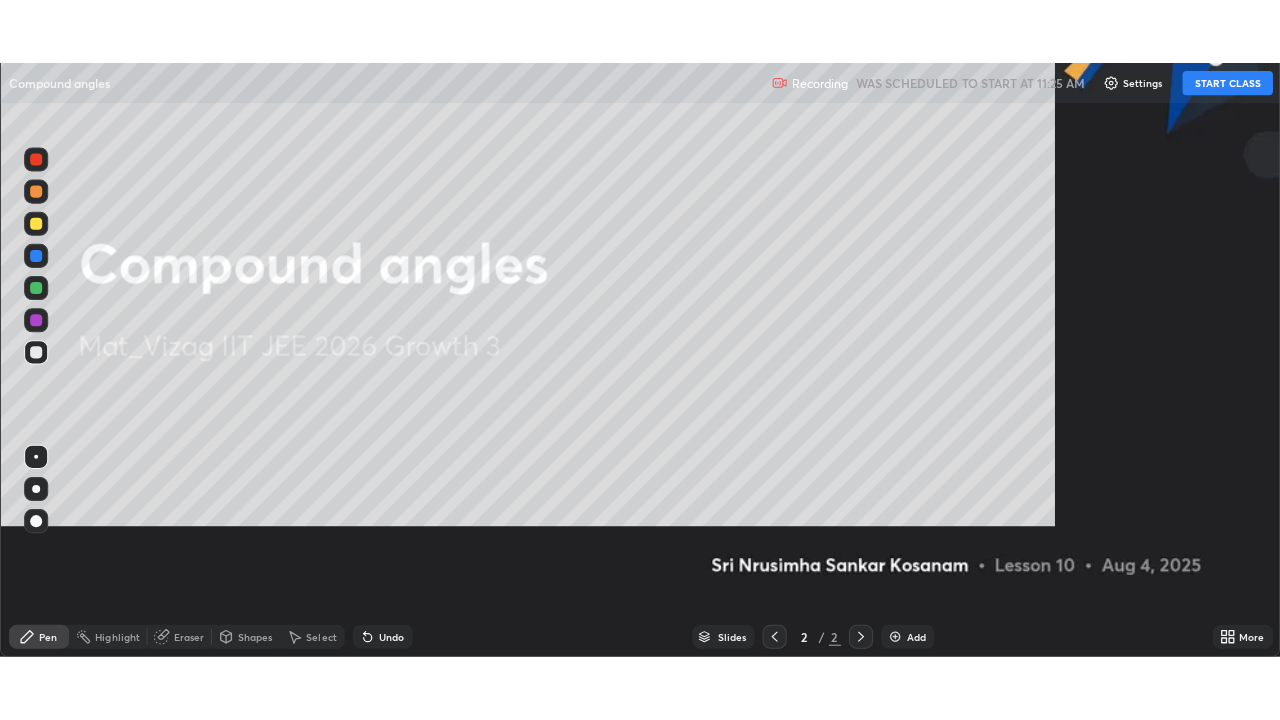 scroll, scrollTop: 99280, scrollLeft: 98720, axis: both 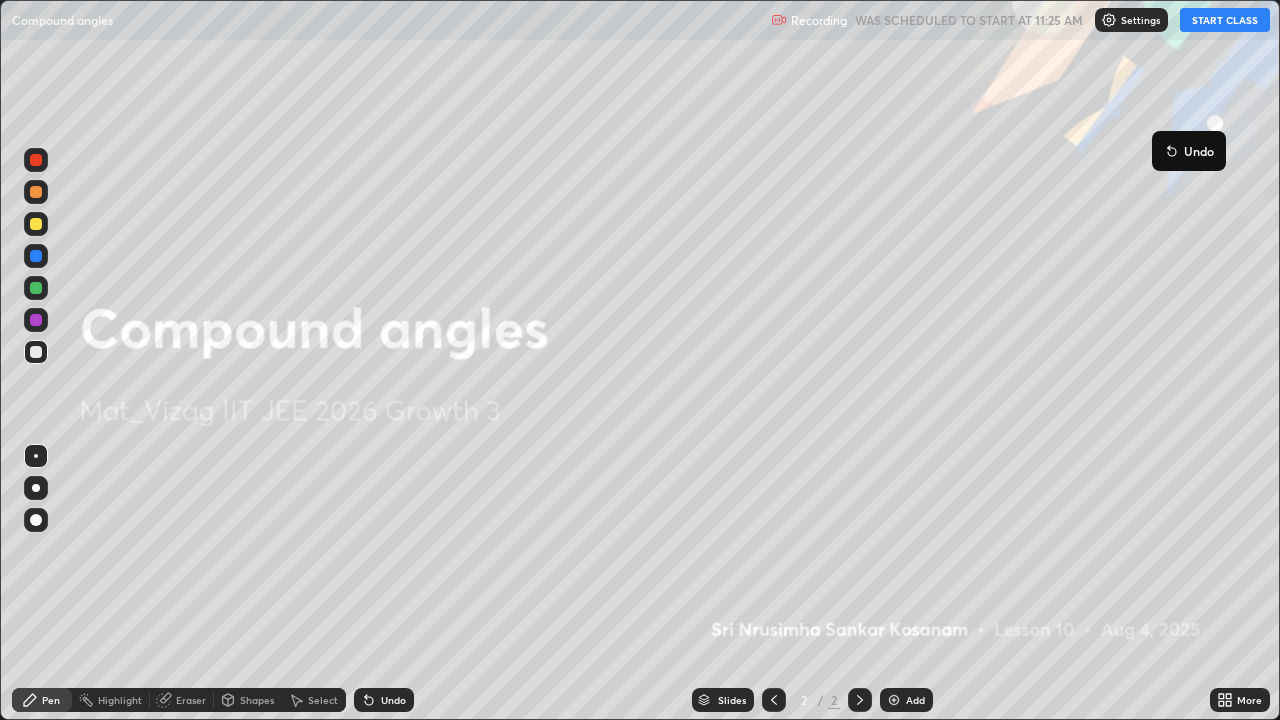click on "Add" at bounding box center [906, 700] 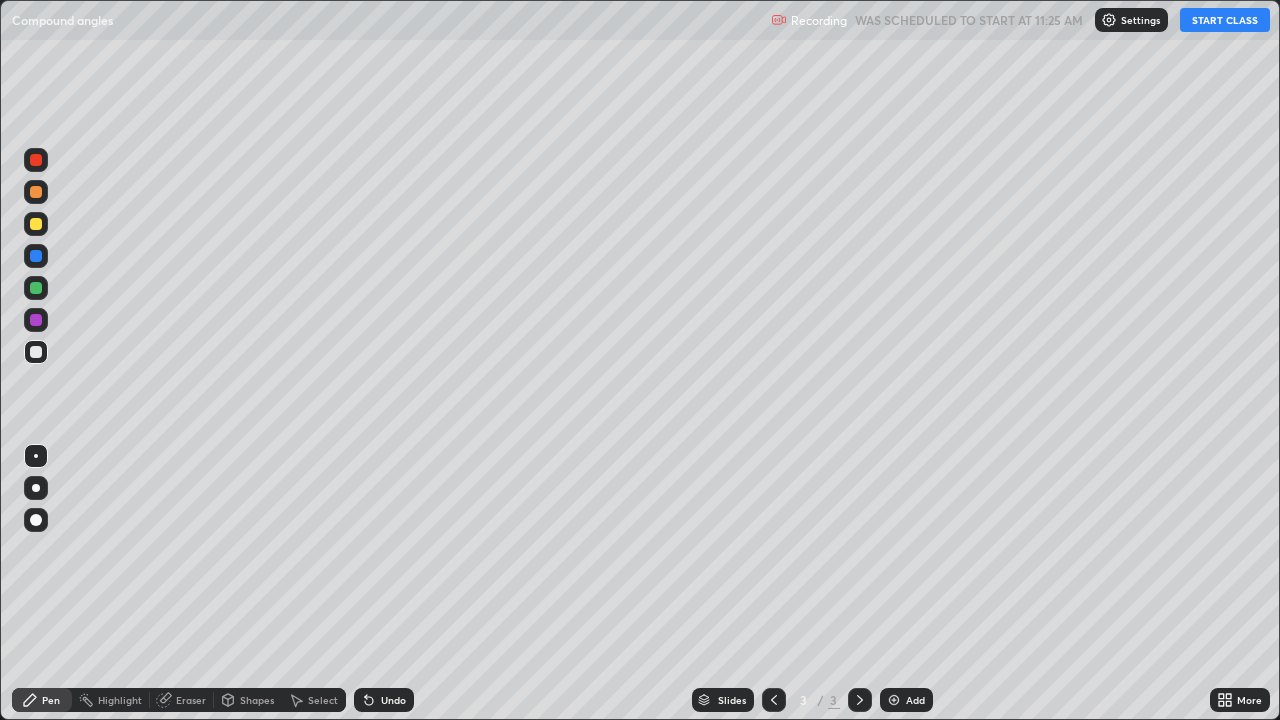 click on "START CLASS" at bounding box center [1225, 20] 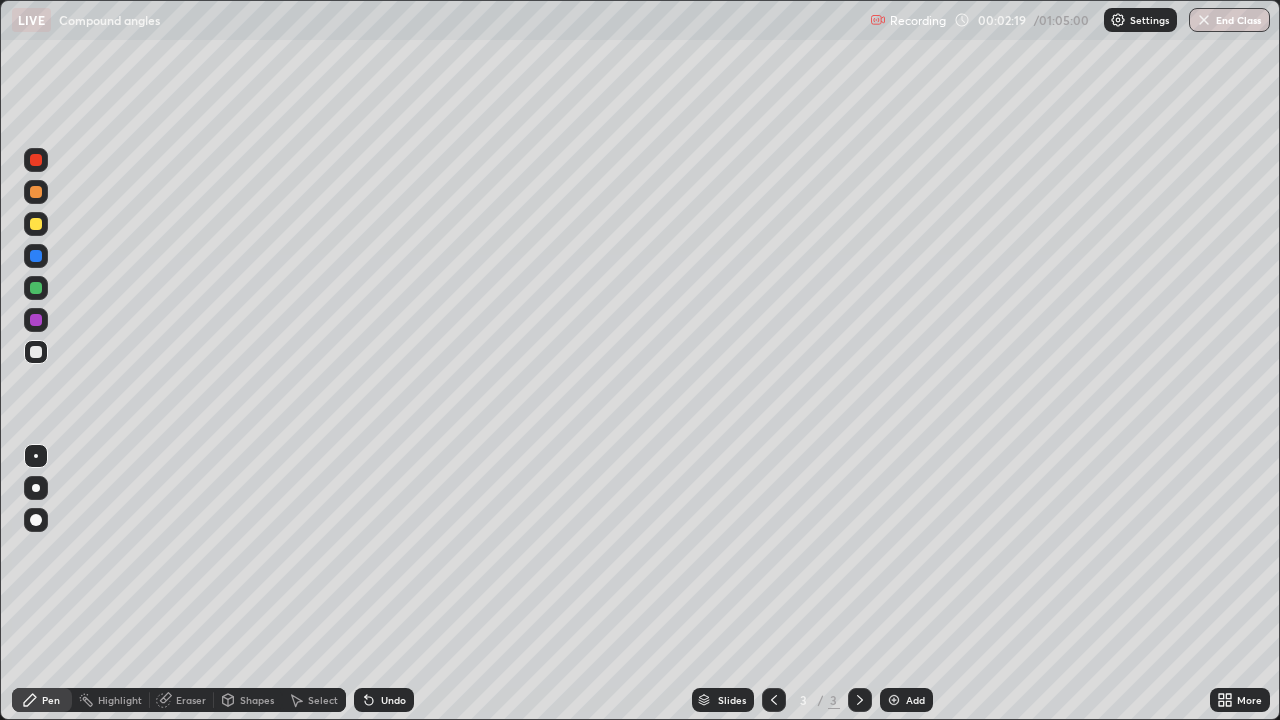 click on "Undo" at bounding box center [393, 700] 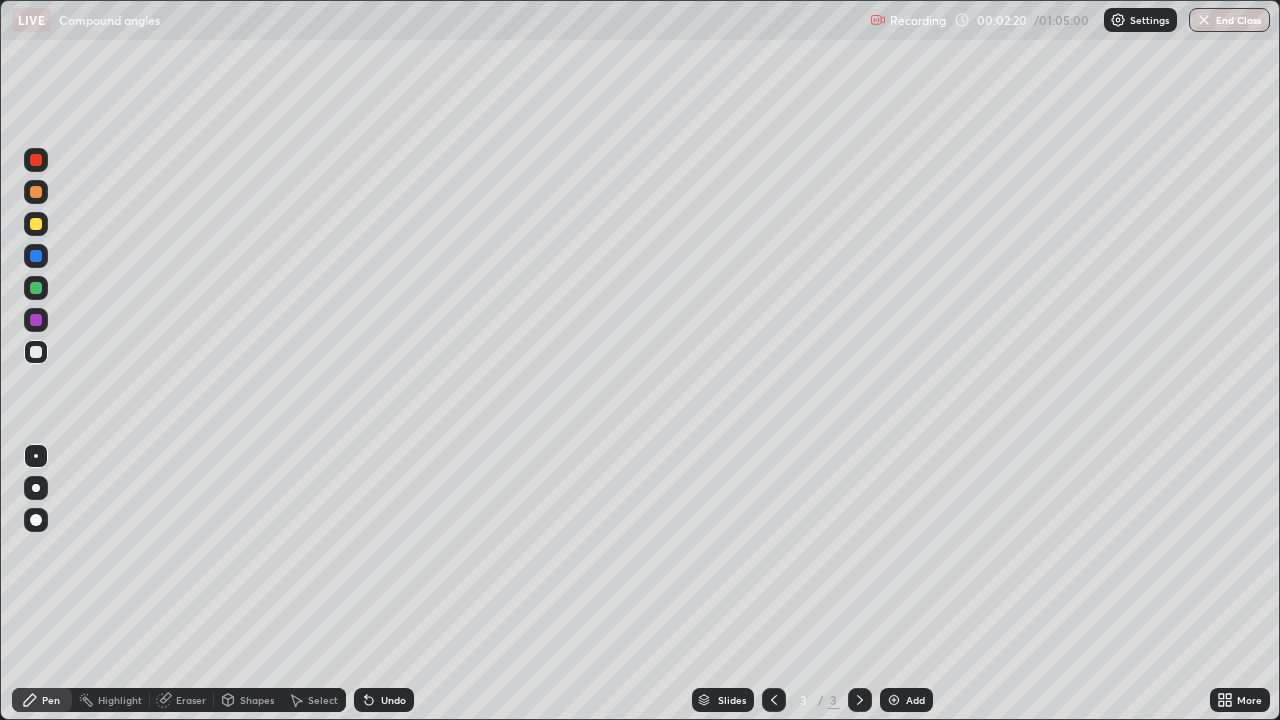 click on "Undo" at bounding box center (393, 700) 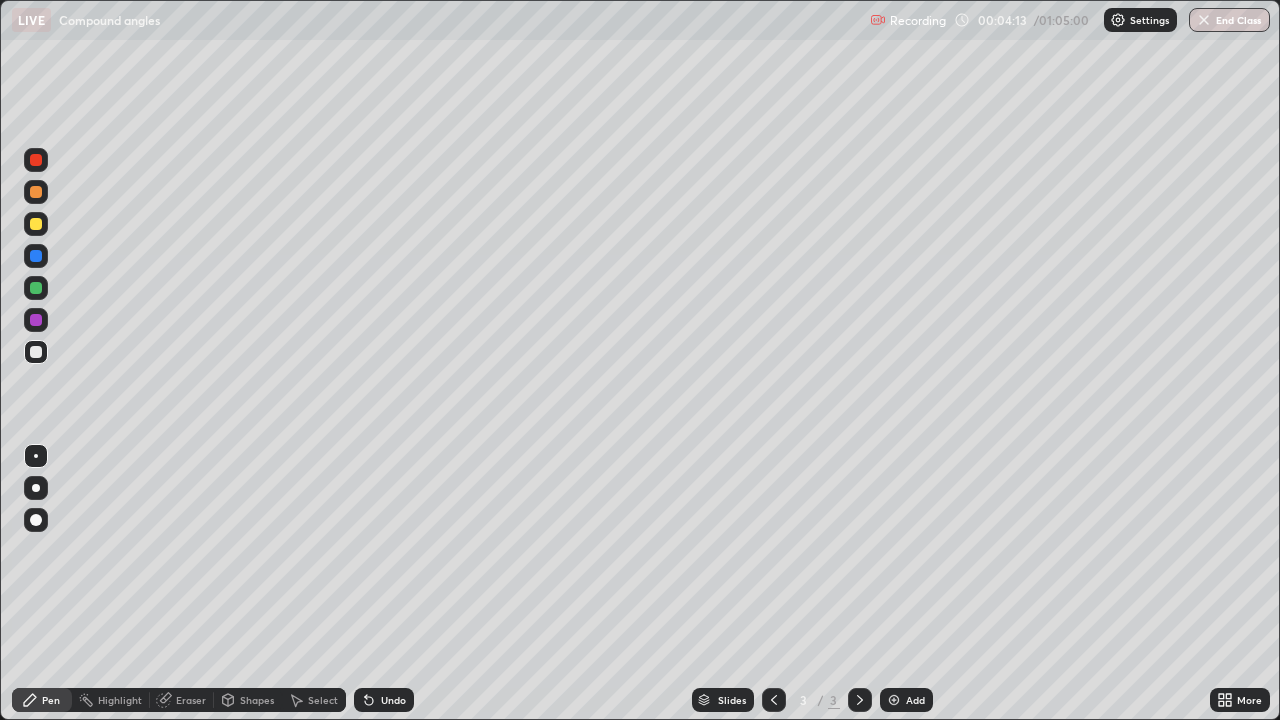 click on "Add" at bounding box center [915, 700] 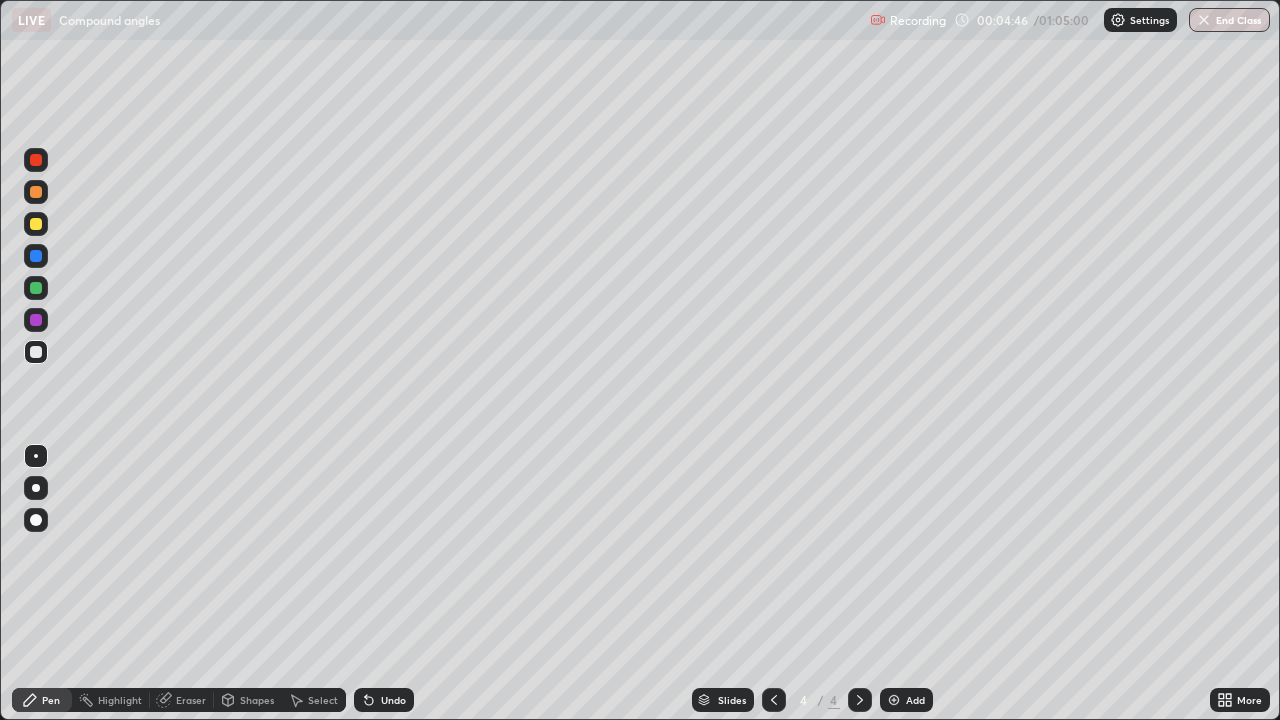 click on "Eraser" at bounding box center [182, 700] 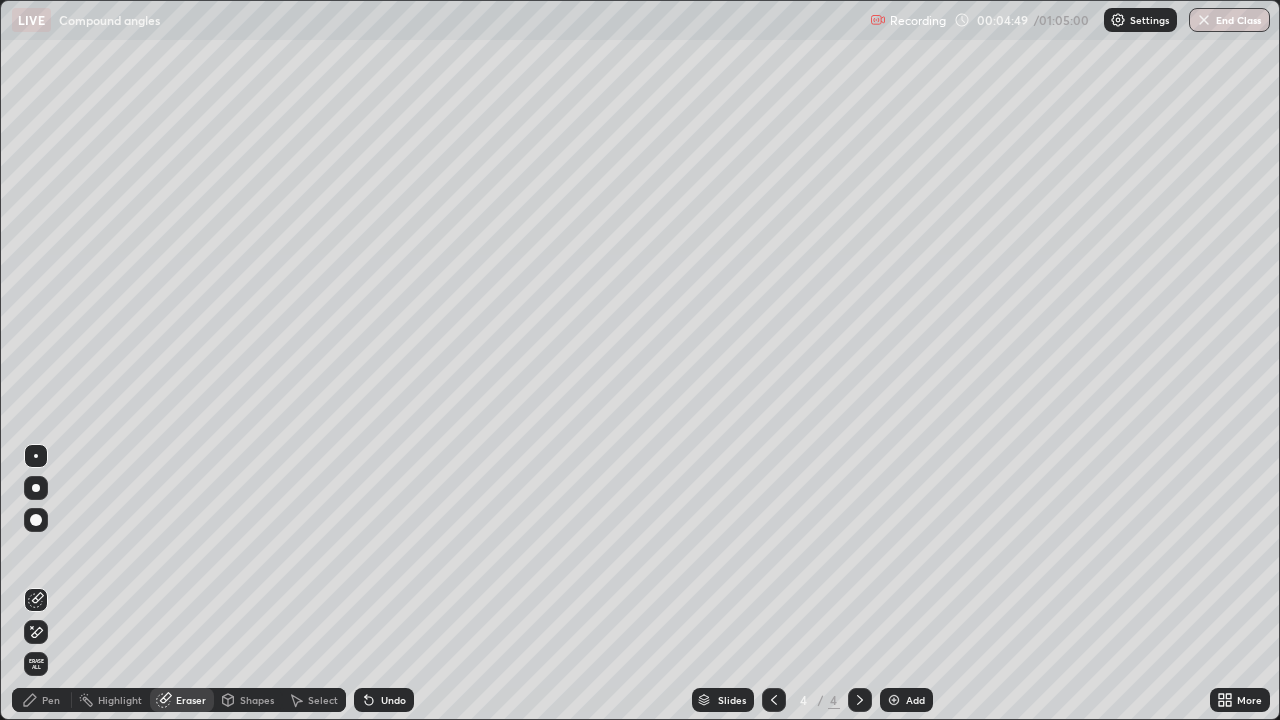 click on "Pen" at bounding box center (42, 700) 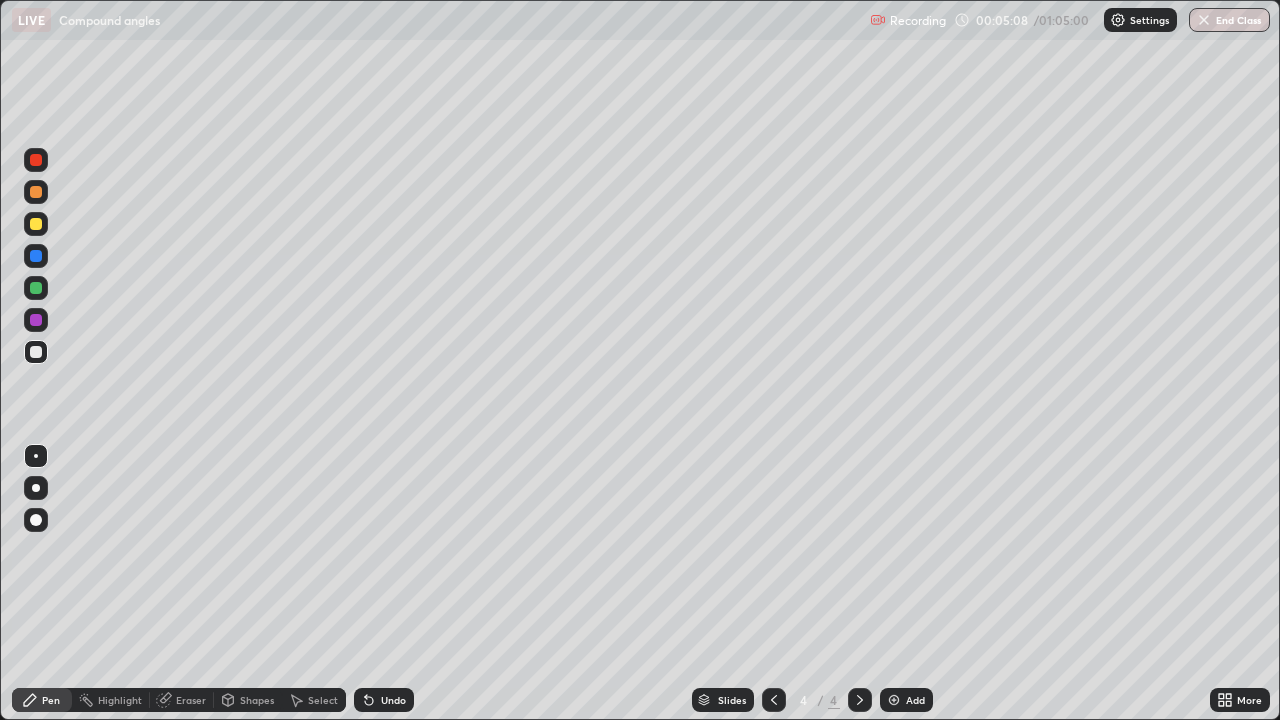 click on "Eraser" at bounding box center (191, 700) 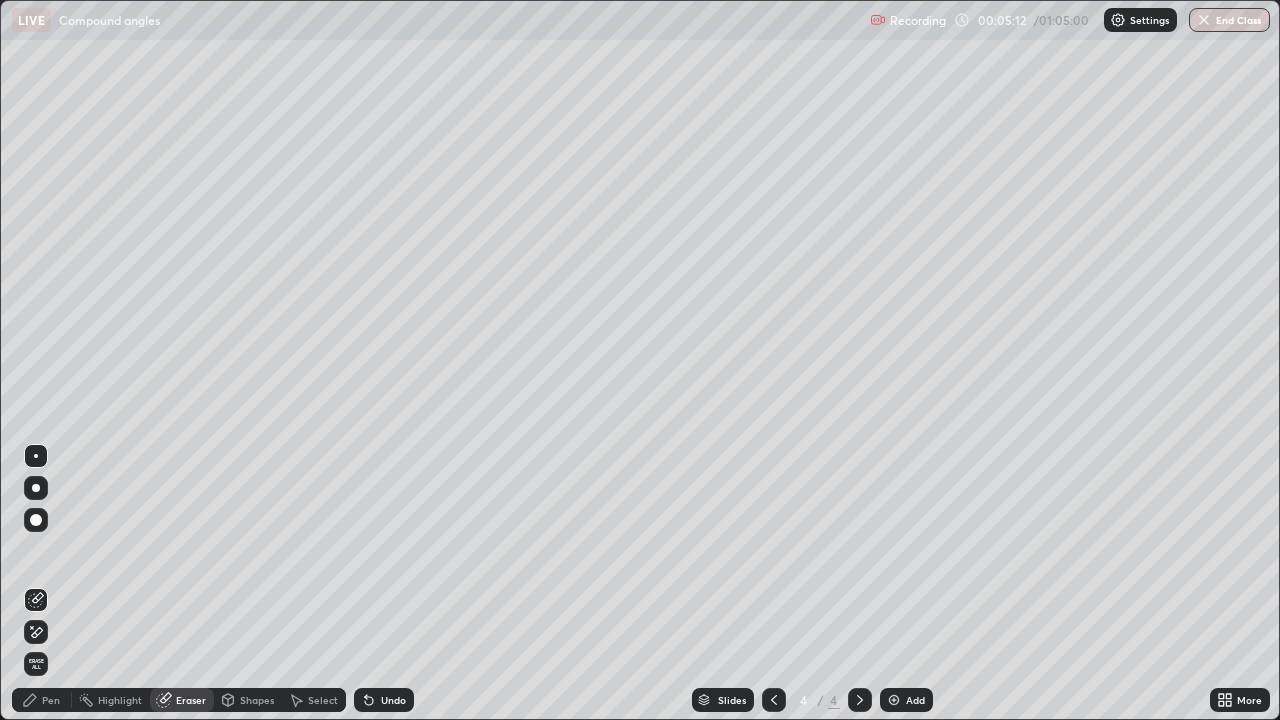click on "Pen" at bounding box center (51, 700) 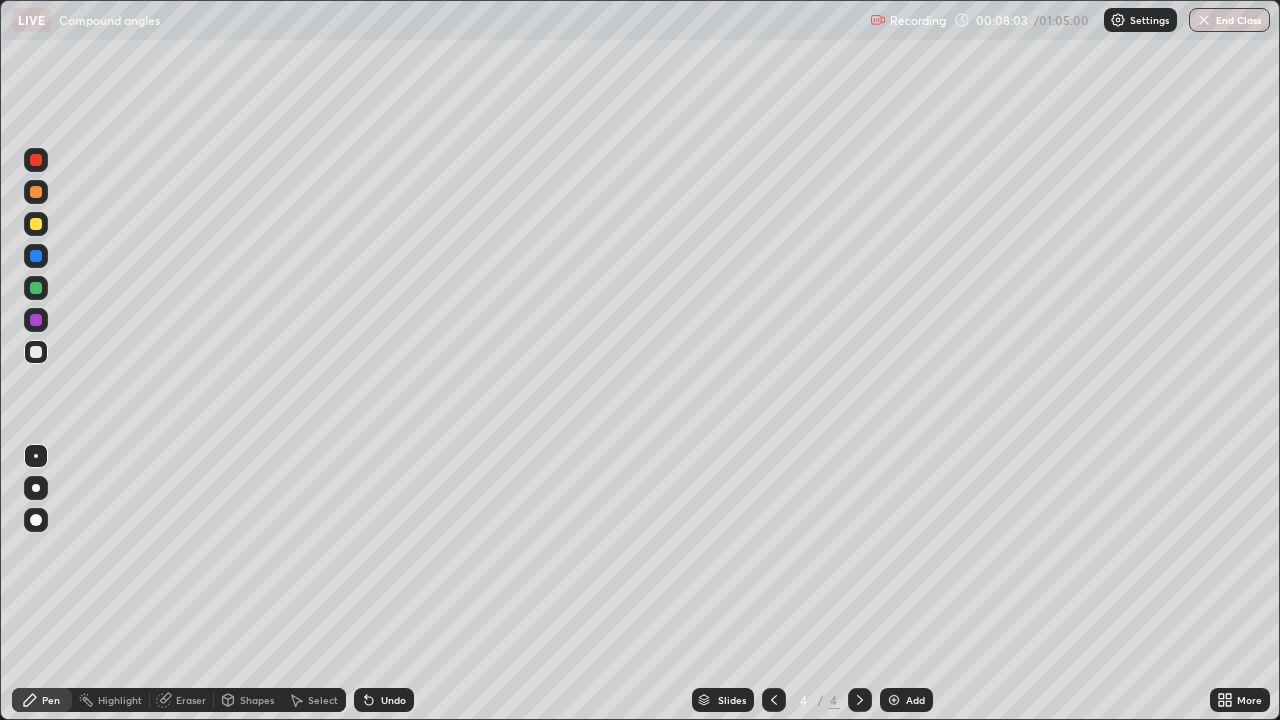 click on "Undo" at bounding box center [384, 700] 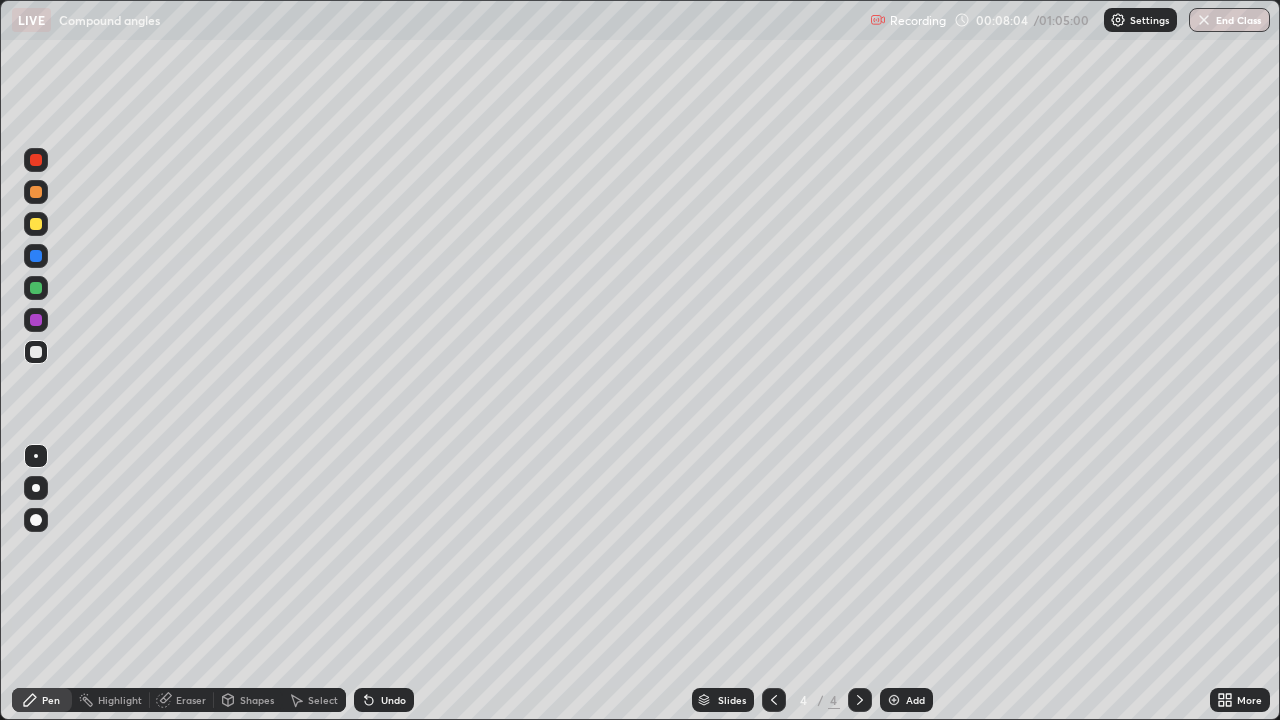 click on "Undo" at bounding box center (393, 700) 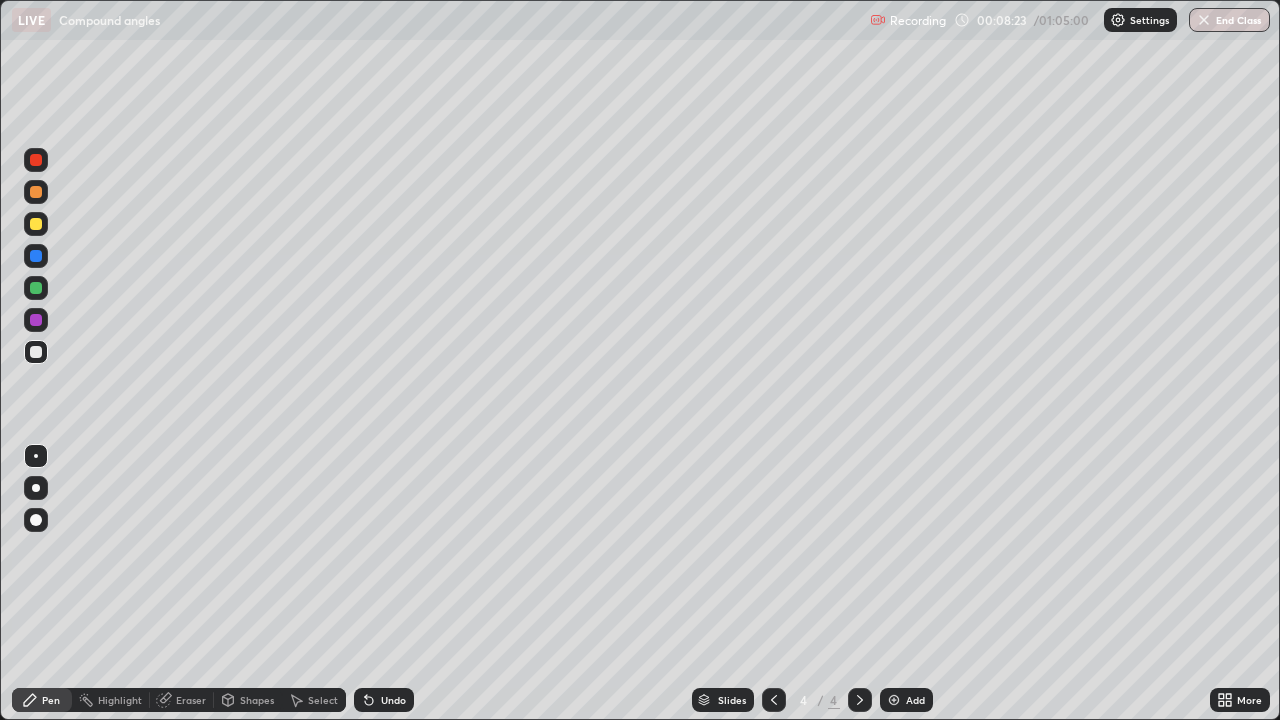 click on "Add" at bounding box center (906, 700) 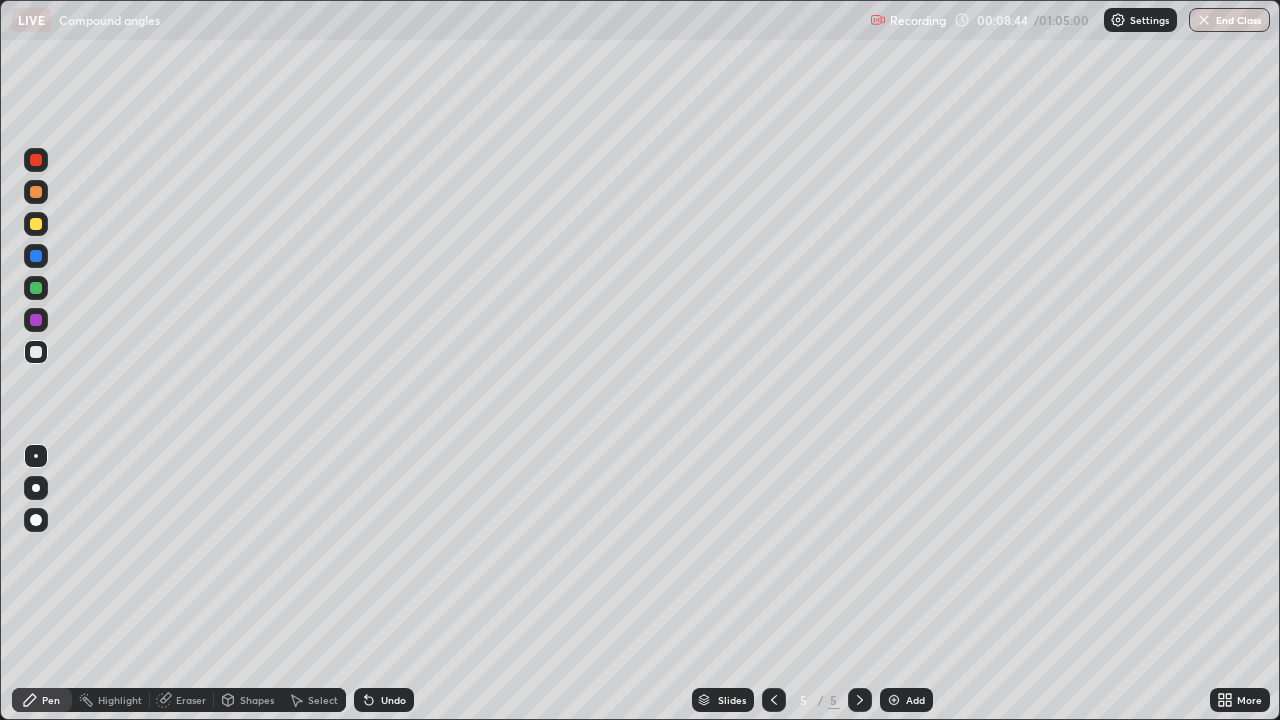 click on "Undo" at bounding box center [384, 700] 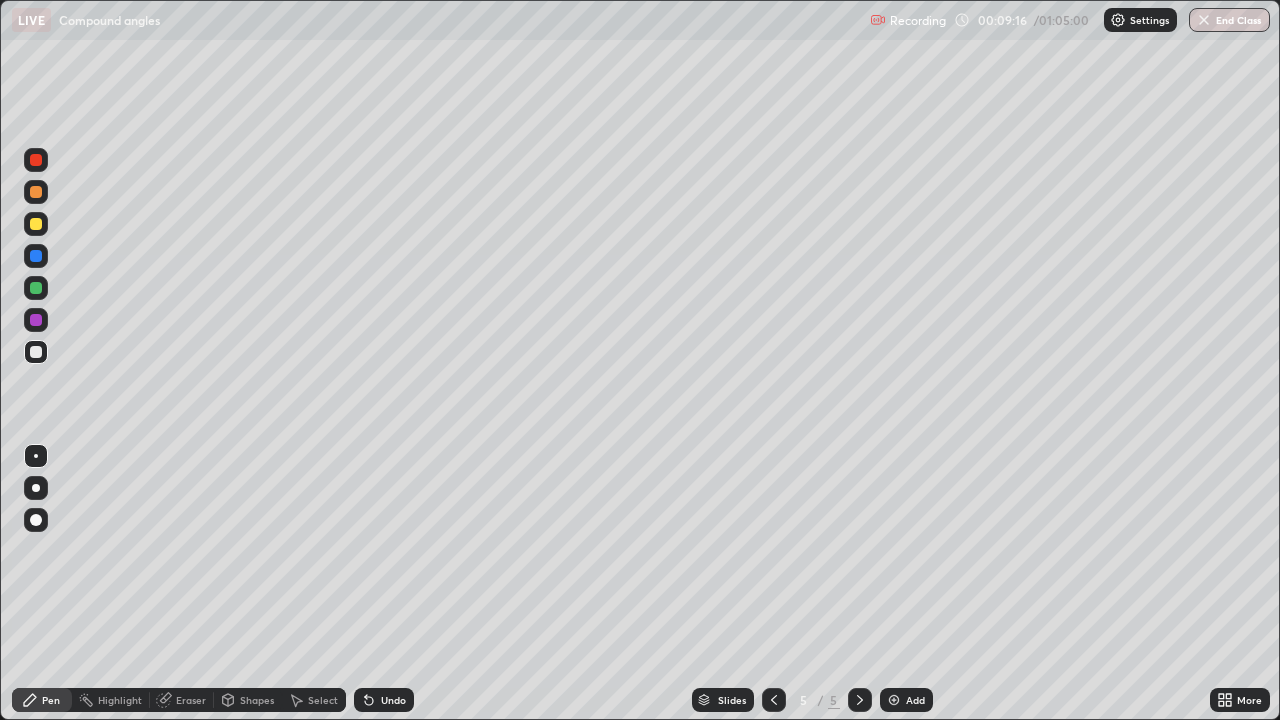 click on "Undo" at bounding box center [384, 700] 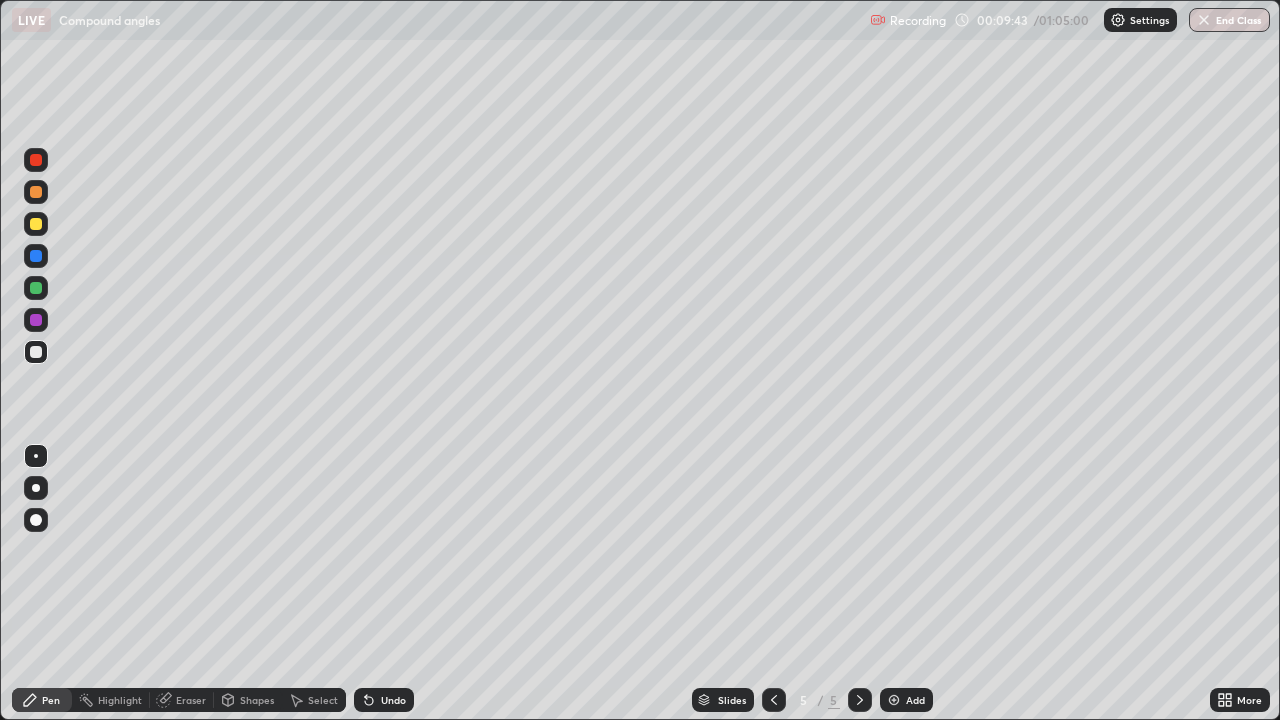 click on "Undo" at bounding box center [384, 700] 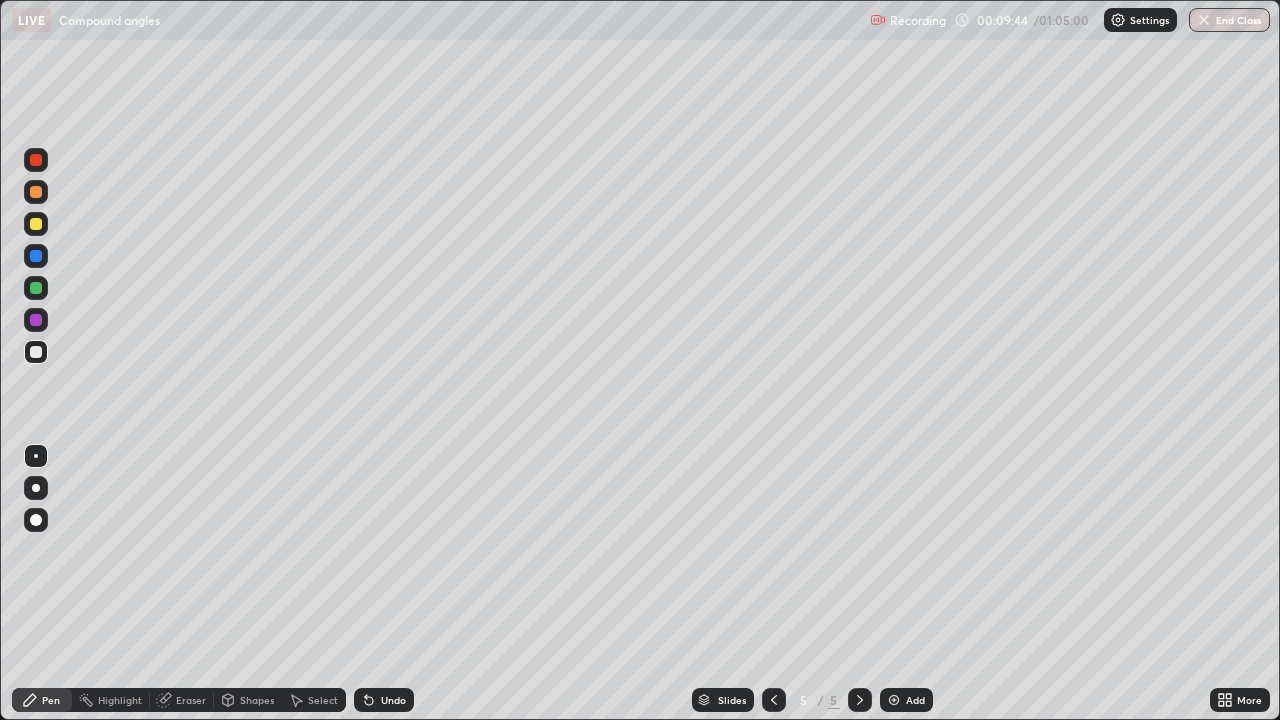 click on "Undo" at bounding box center (384, 700) 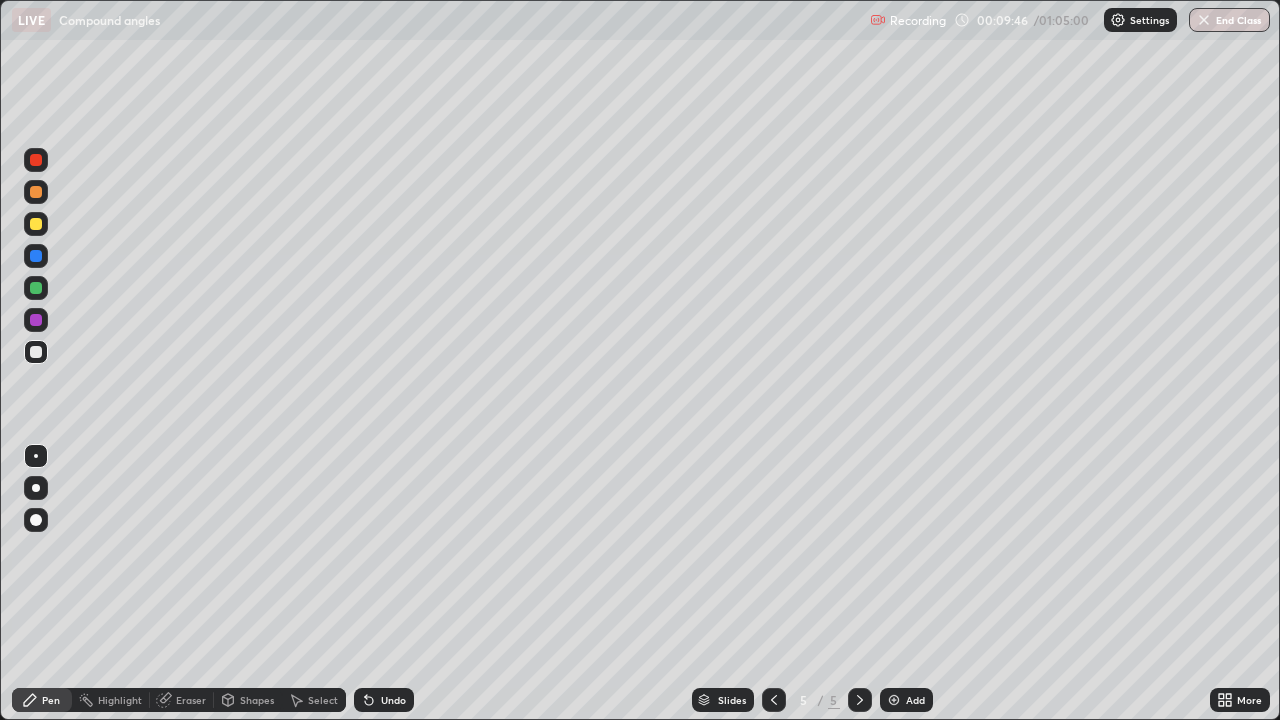 click on "Eraser" at bounding box center (191, 700) 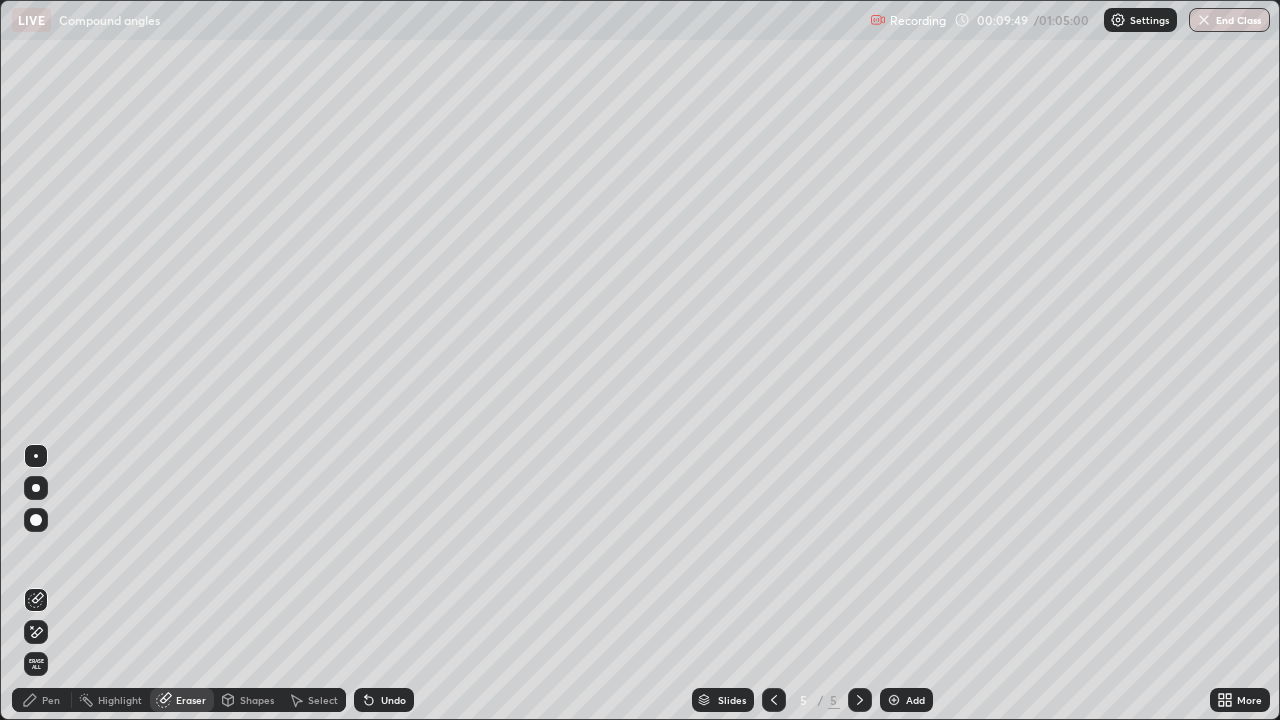 click on "Pen" at bounding box center (51, 700) 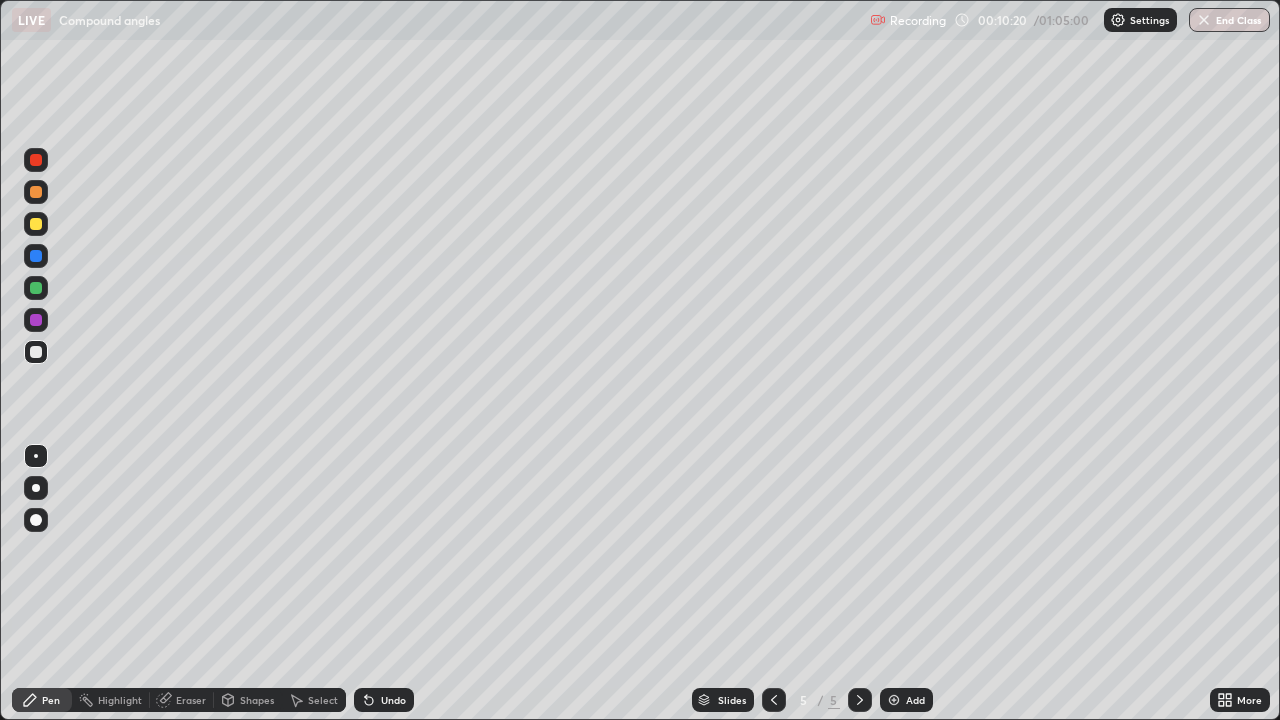 click 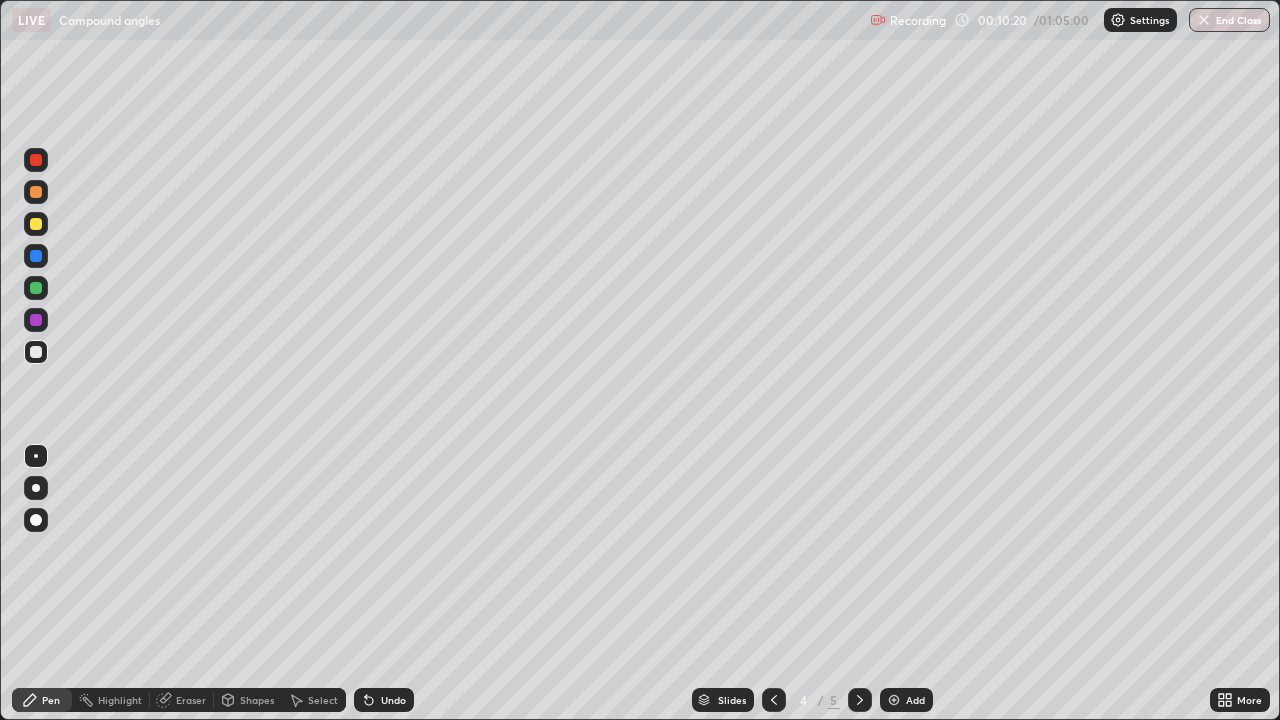 click 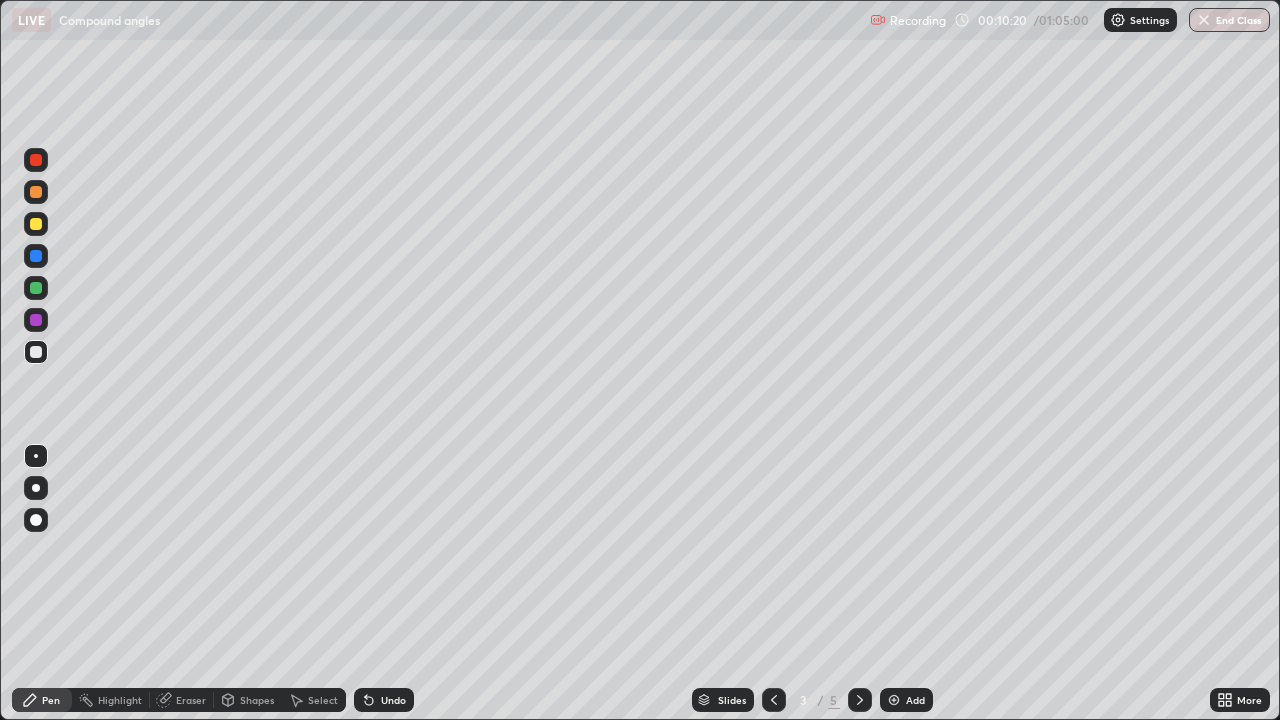 click 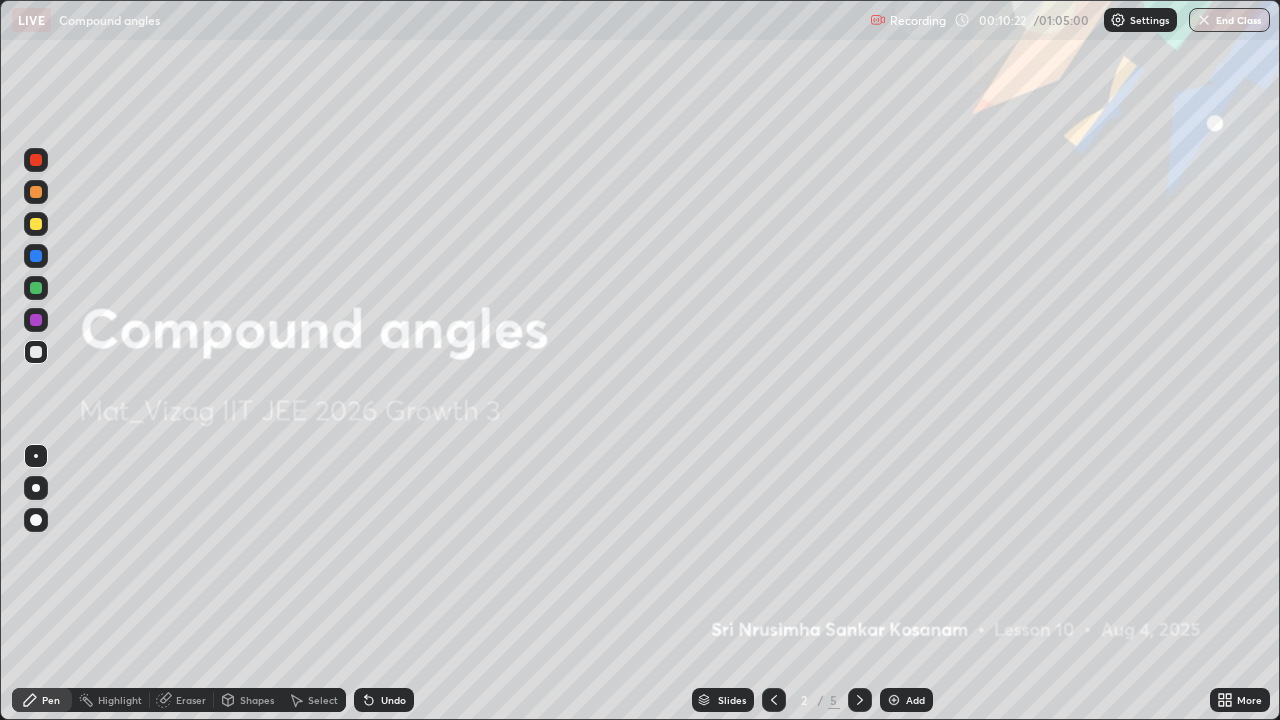 click 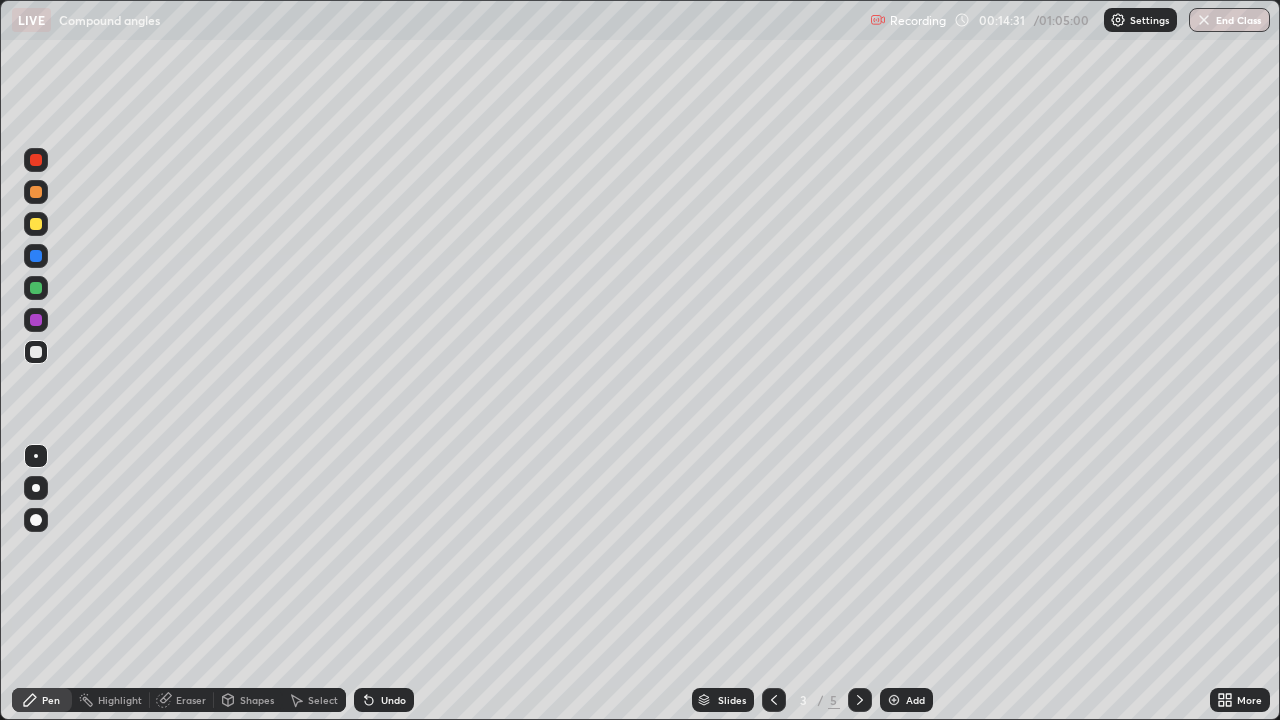 click 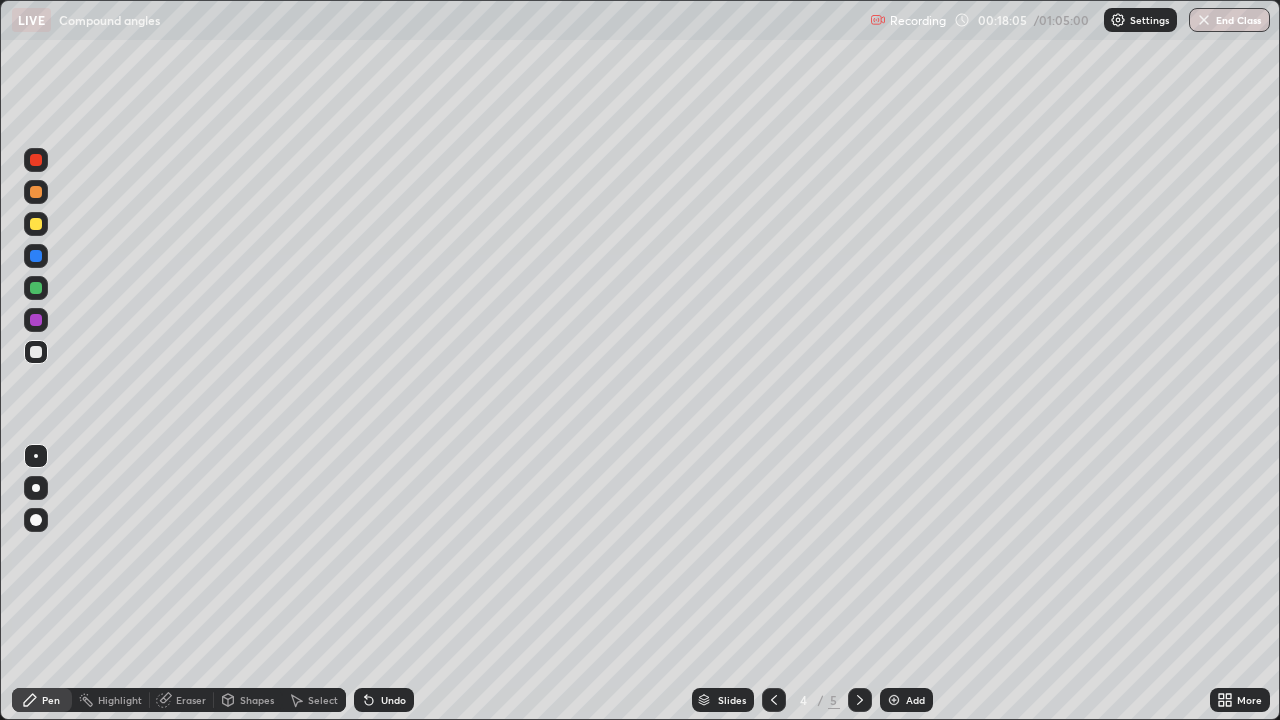 click 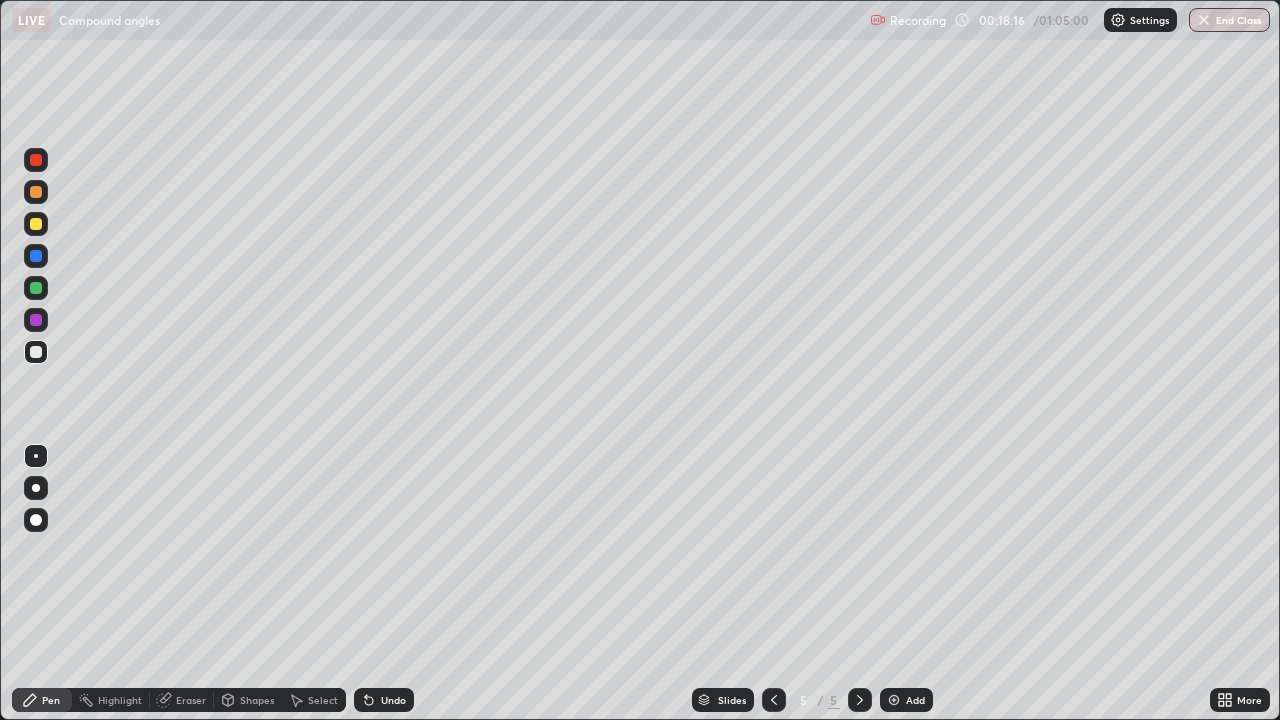 click on "Eraser" at bounding box center (191, 700) 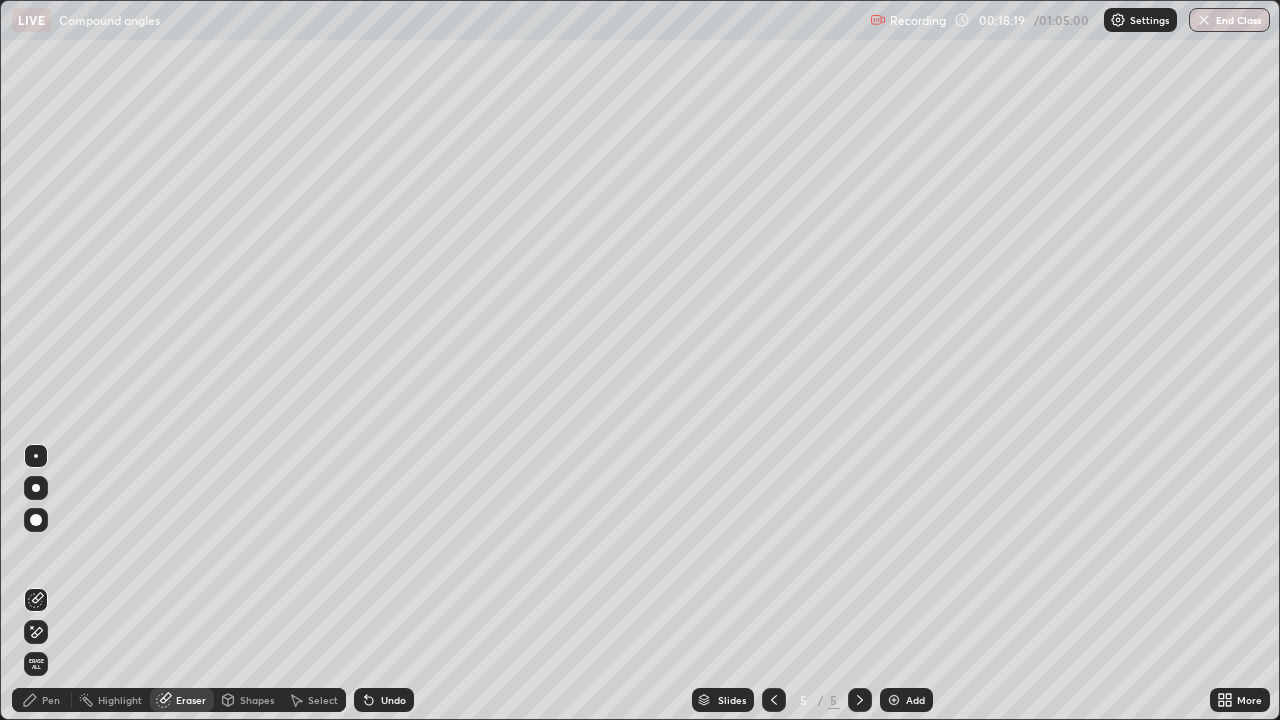 click on "Pen" at bounding box center (51, 700) 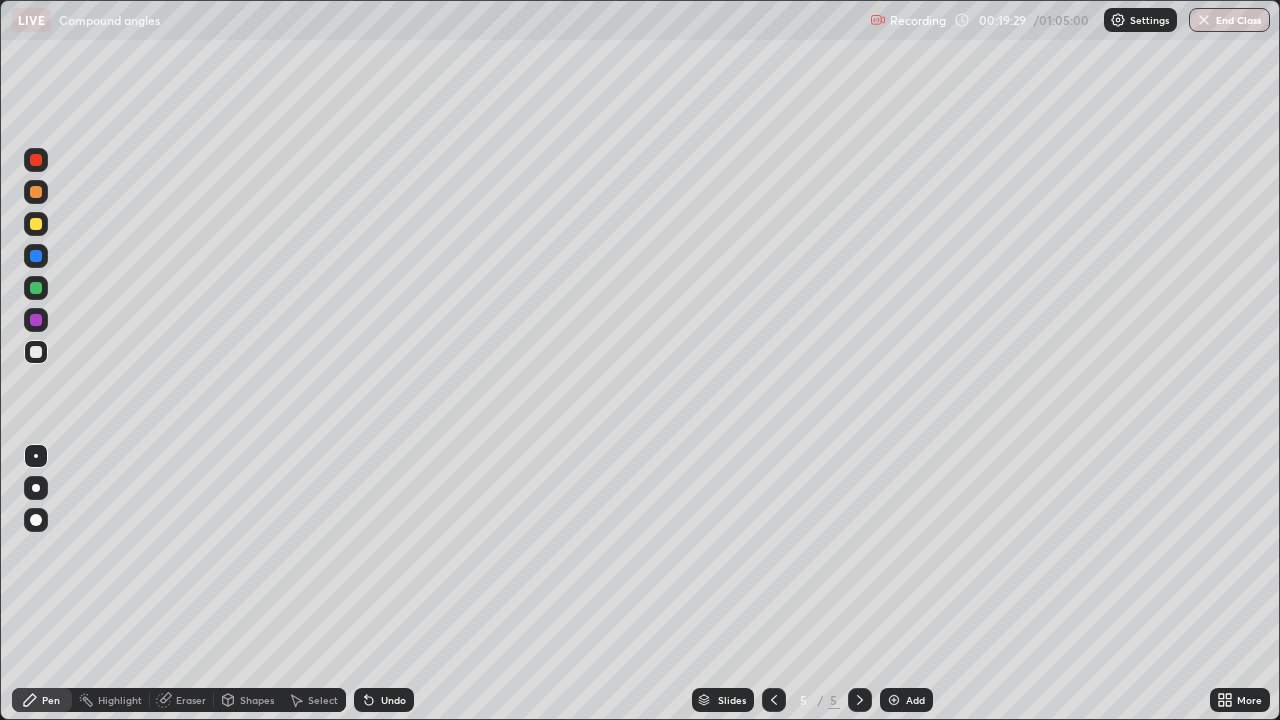 click on "Add" at bounding box center [906, 700] 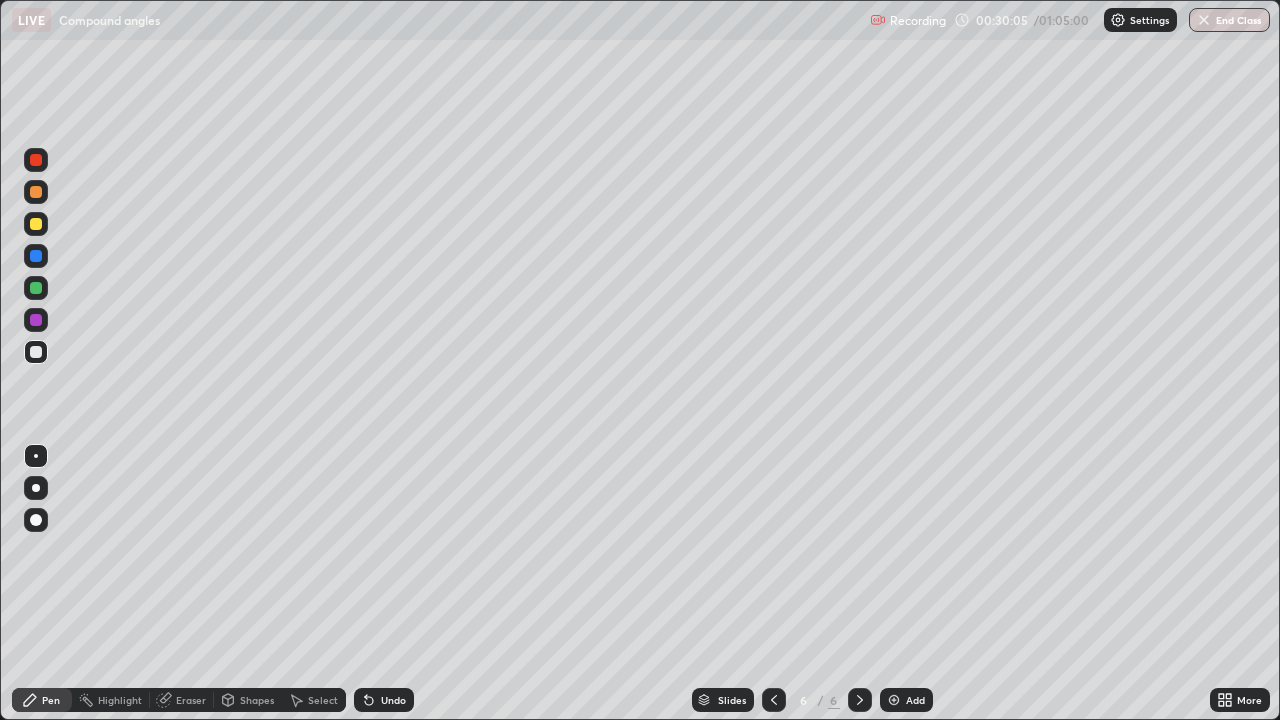 click at bounding box center (894, 700) 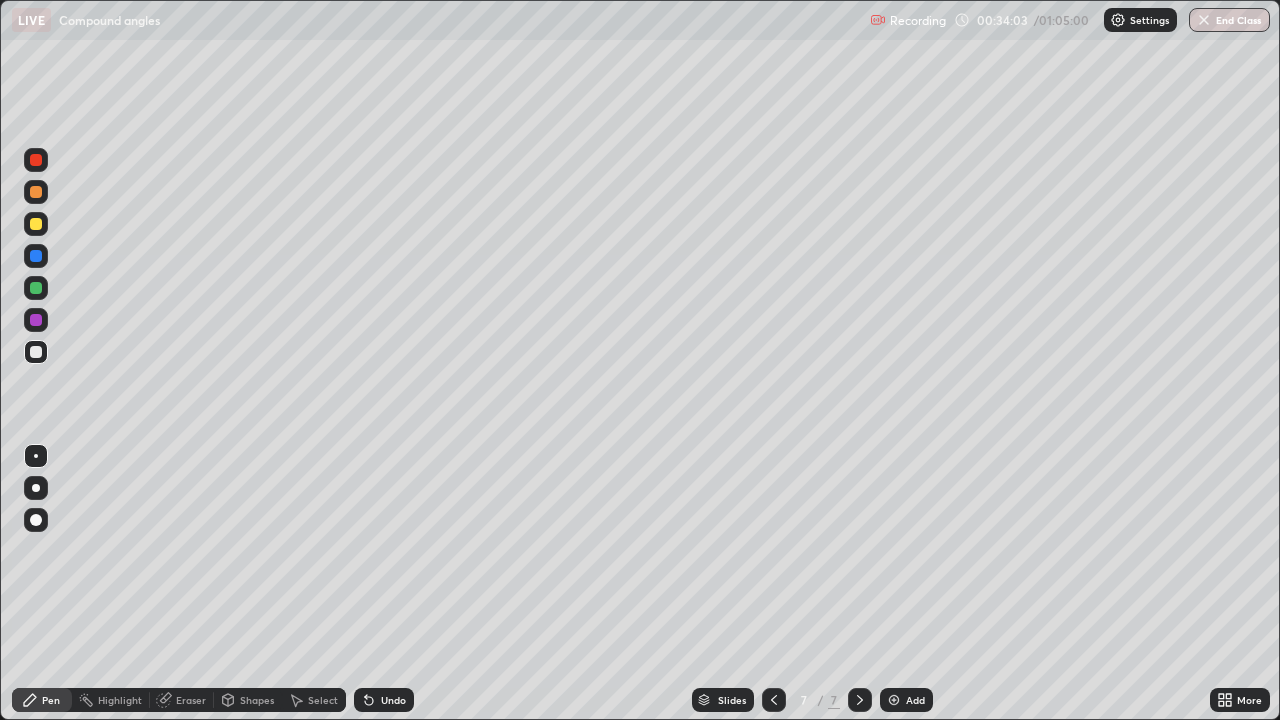 click at bounding box center [36, 224] 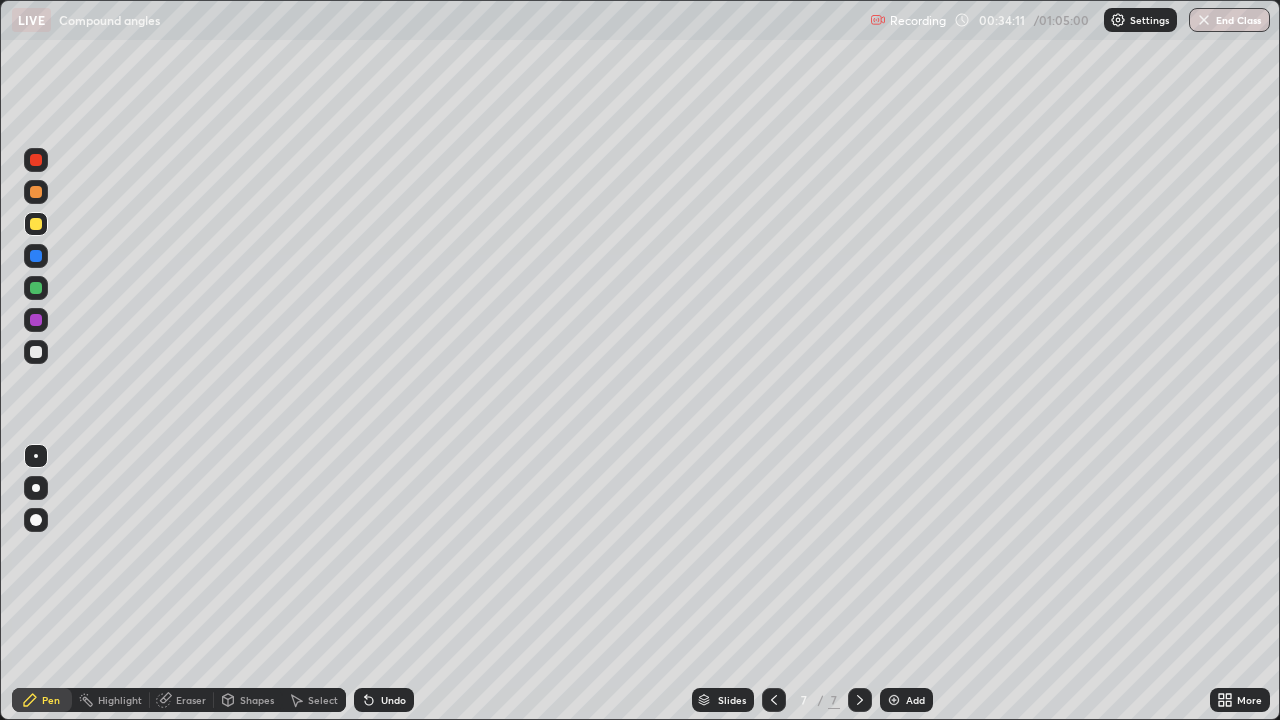 click at bounding box center [36, 352] 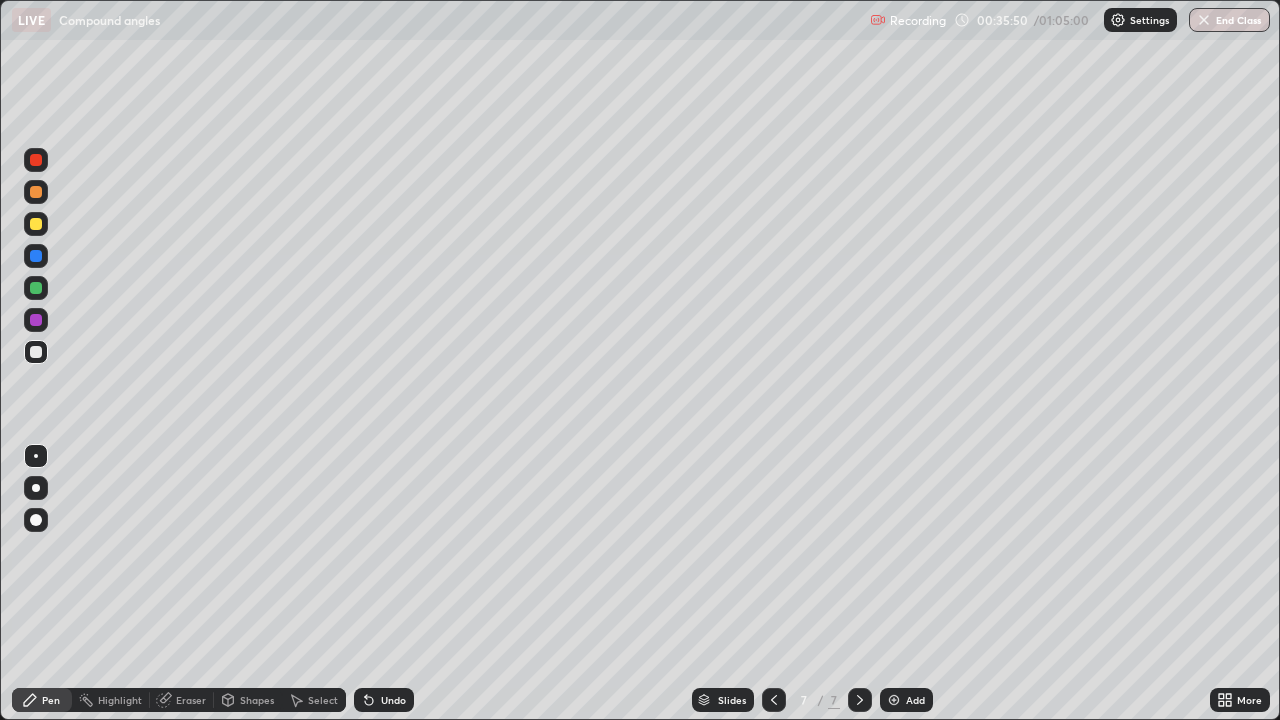 click on "Add" at bounding box center (906, 700) 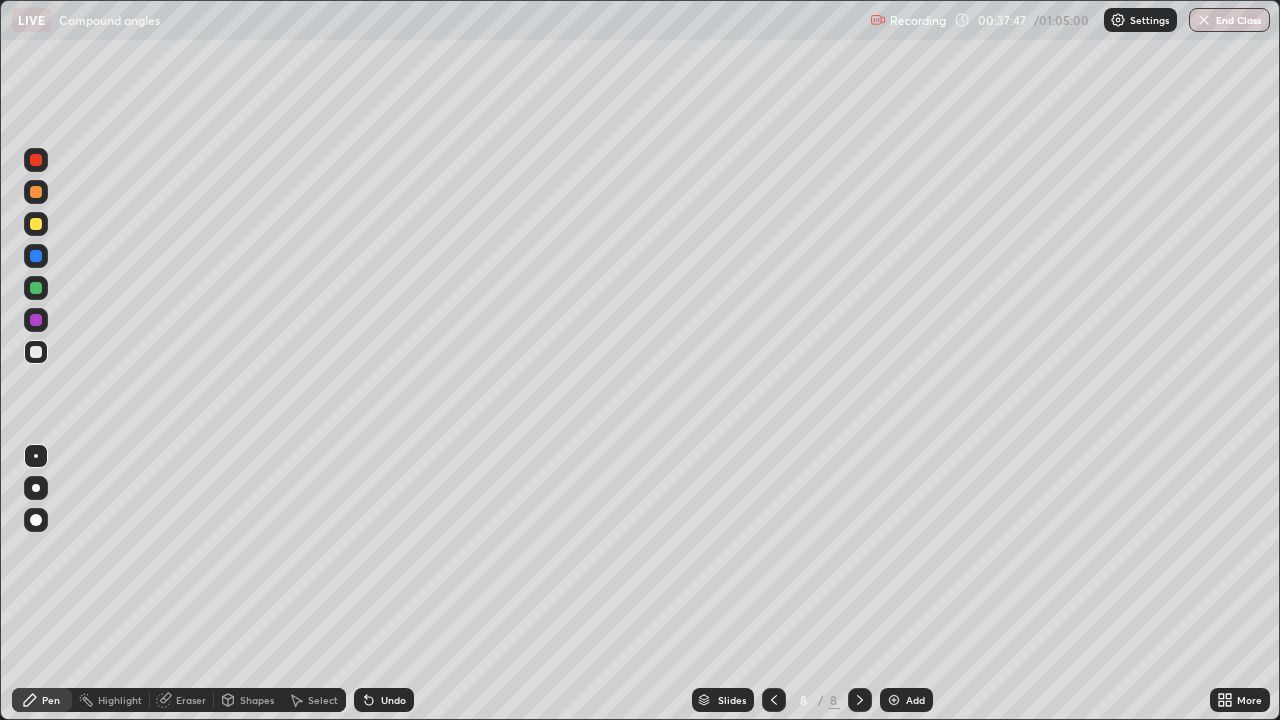 click 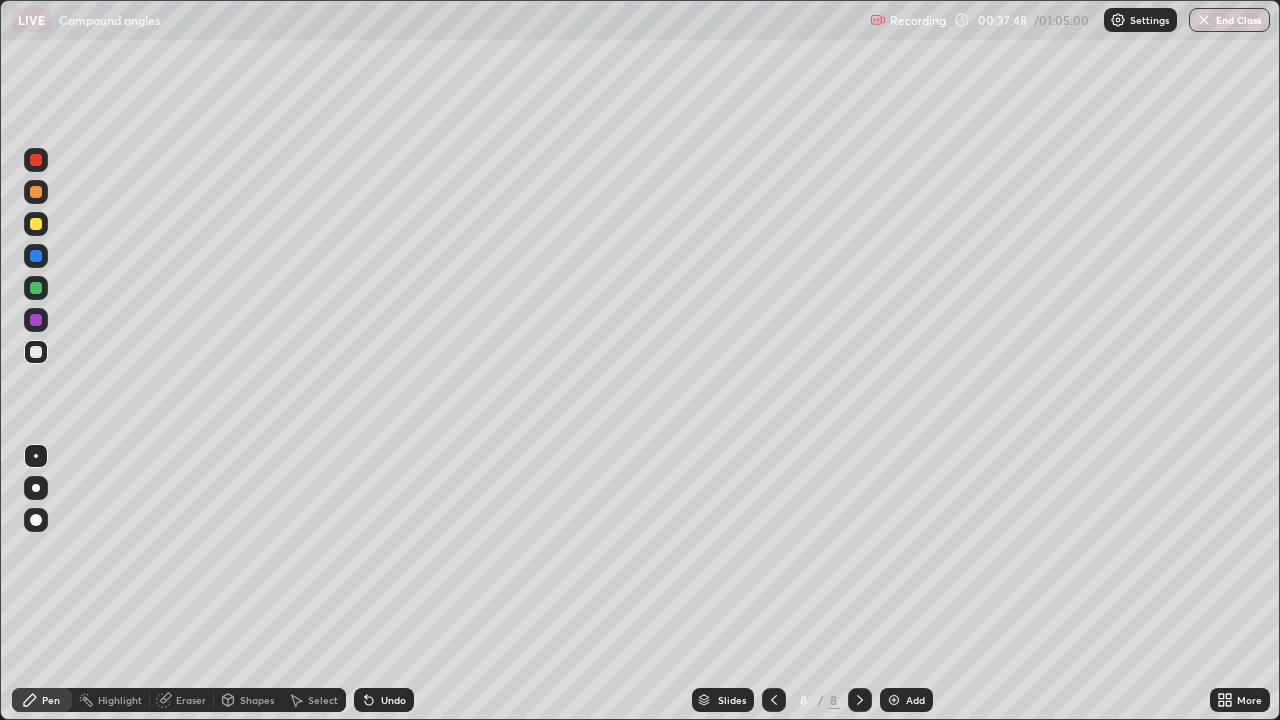 click at bounding box center (774, 700) 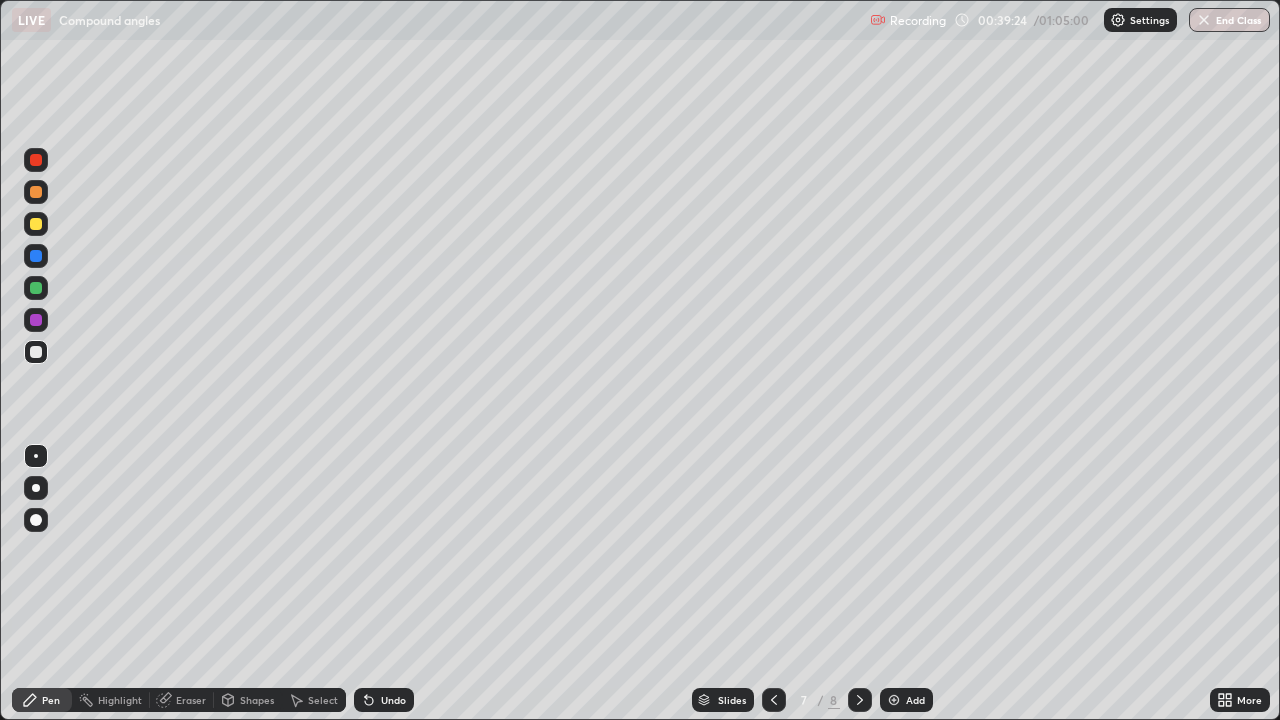 click at bounding box center (860, 700) 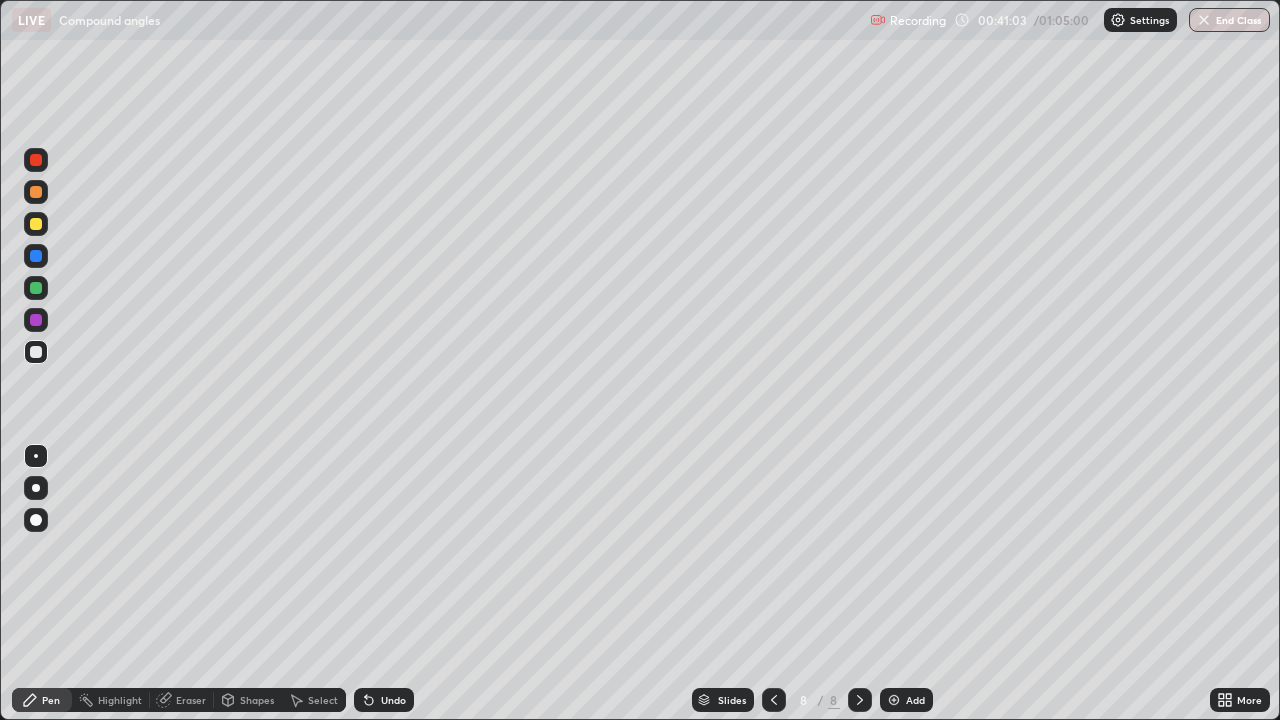 click 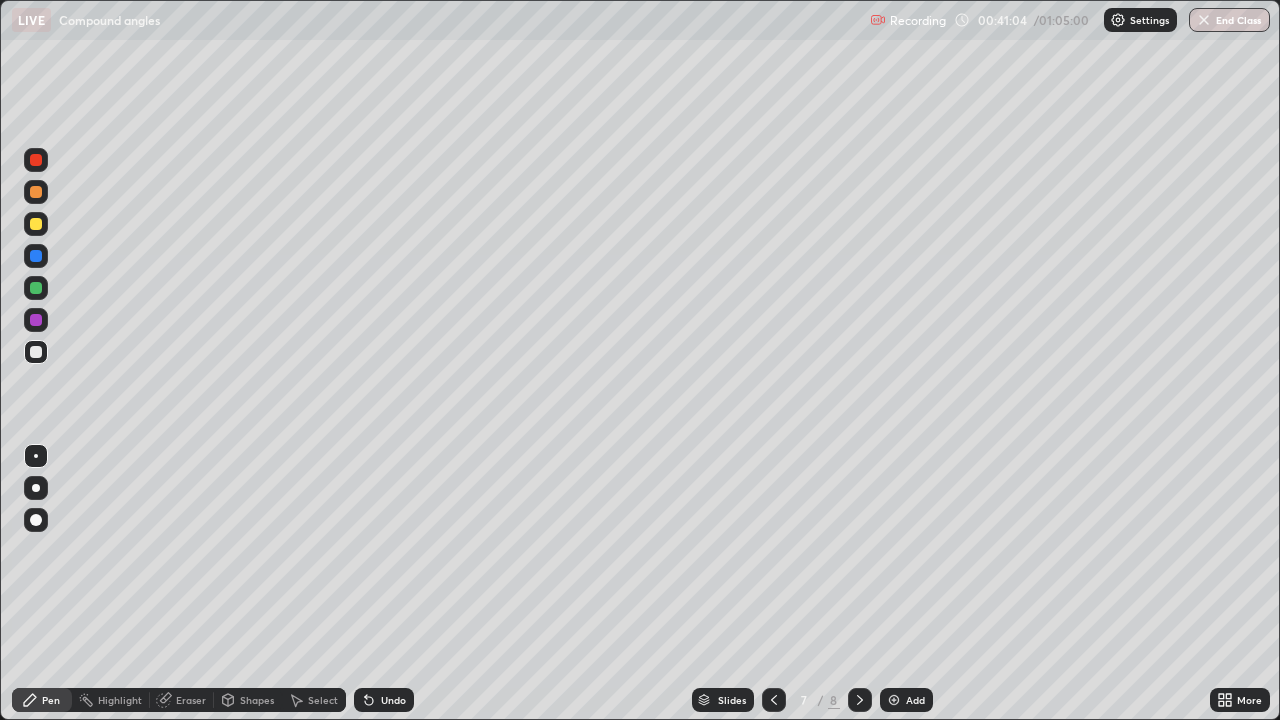 click 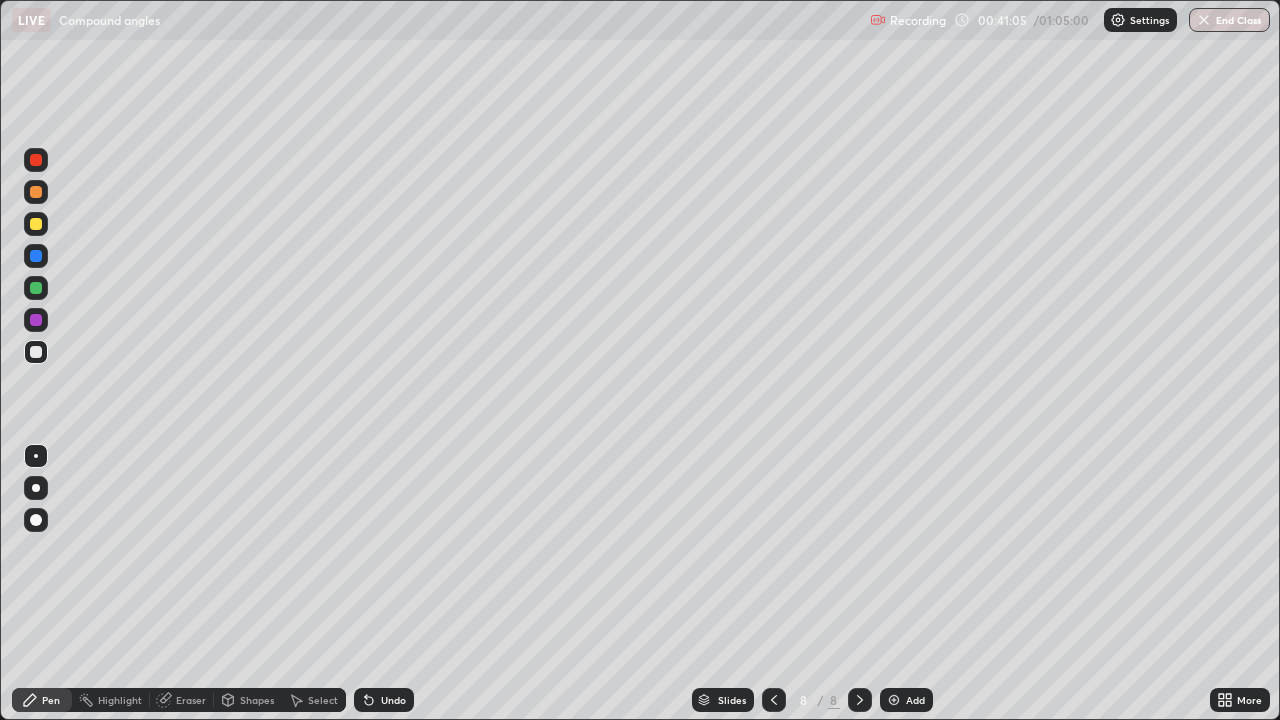 click on "Eraser" at bounding box center [191, 700] 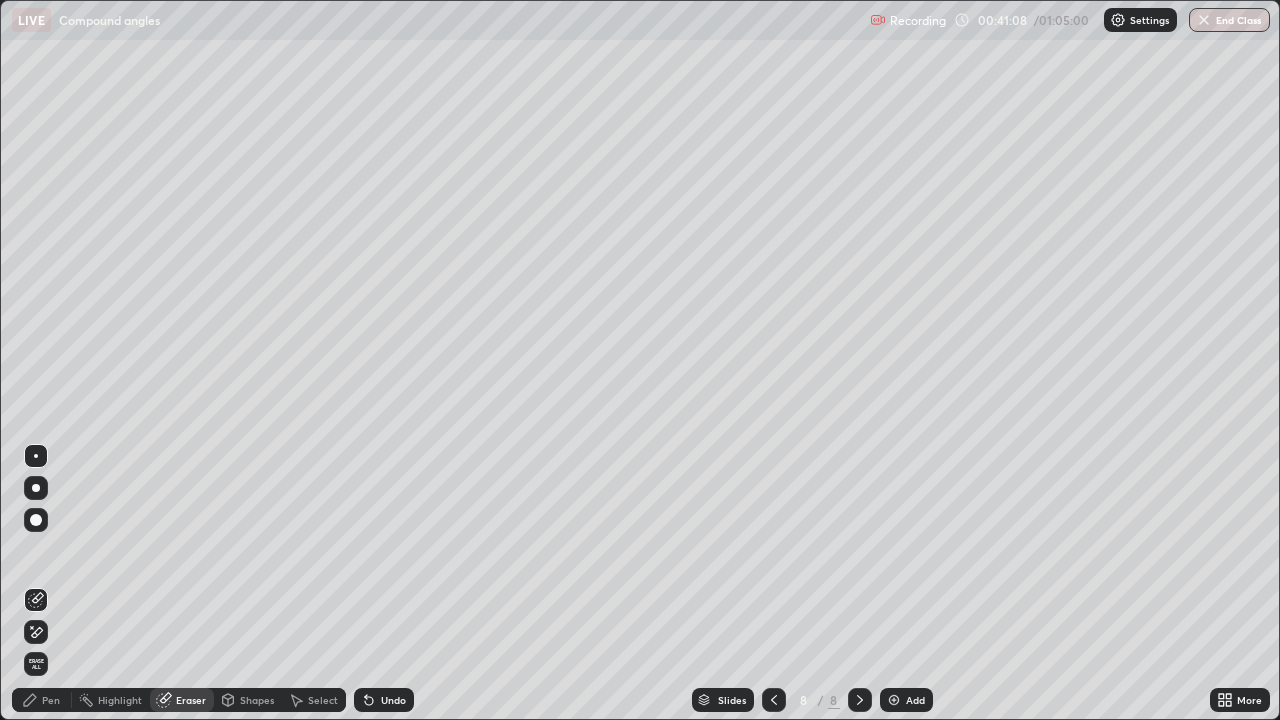 click 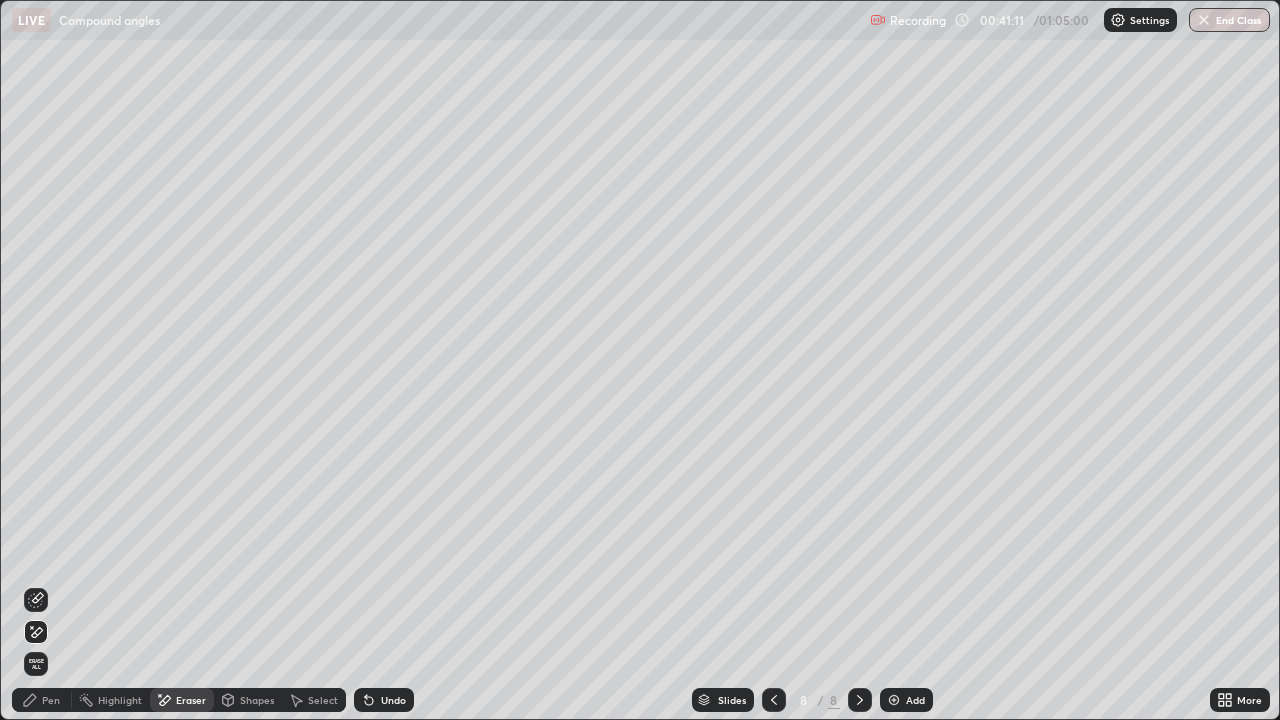 click on "Pen" at bounding box center (51, 700) 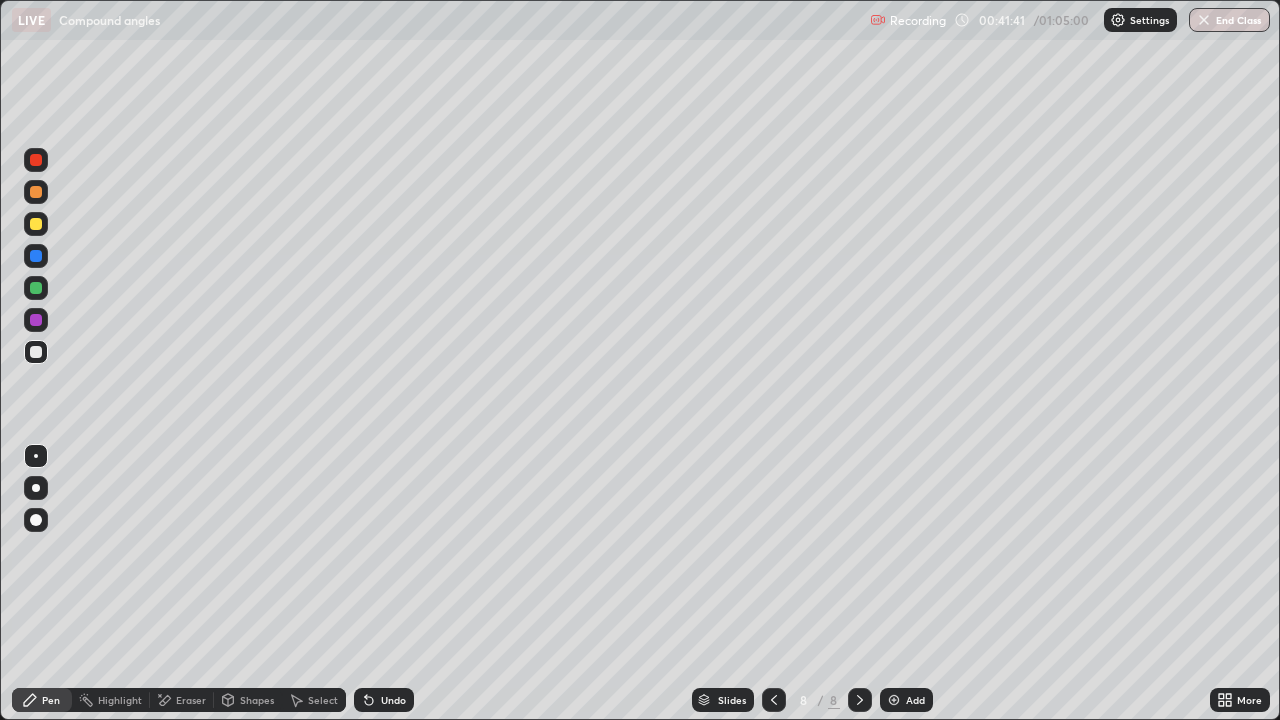 click at bounding box center [894, 700] 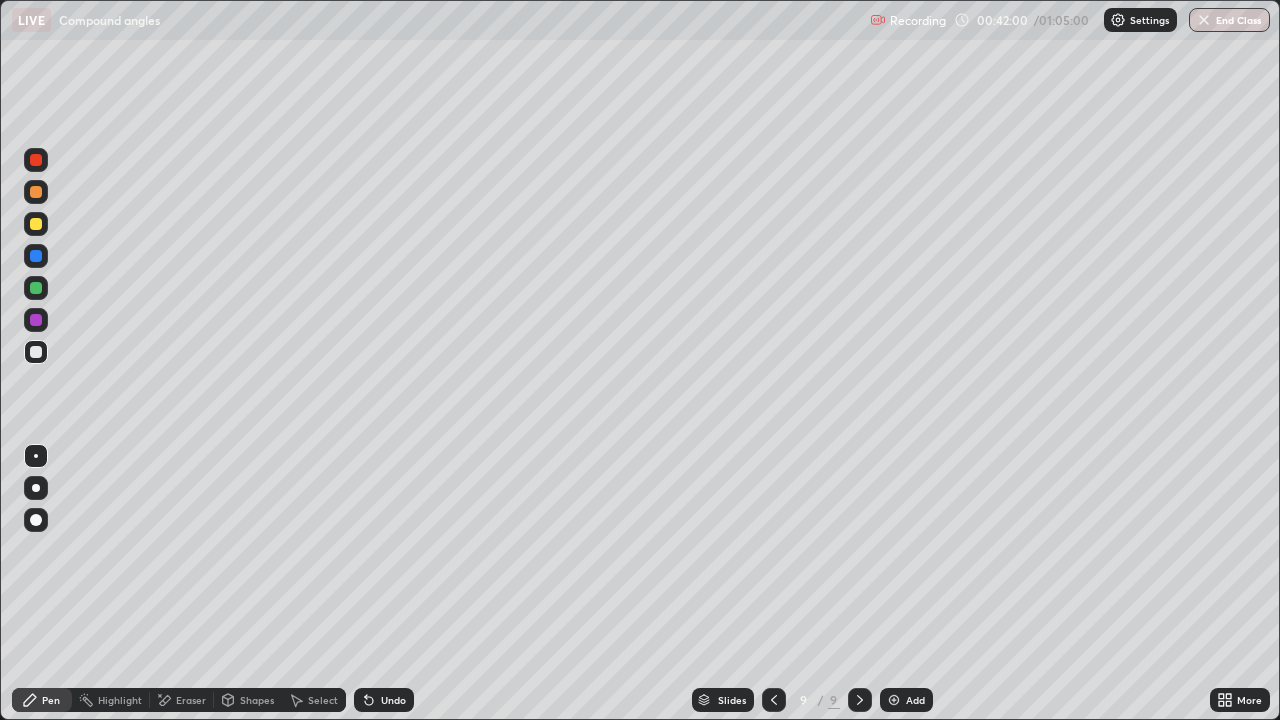 click at bounding box center (36, 224) 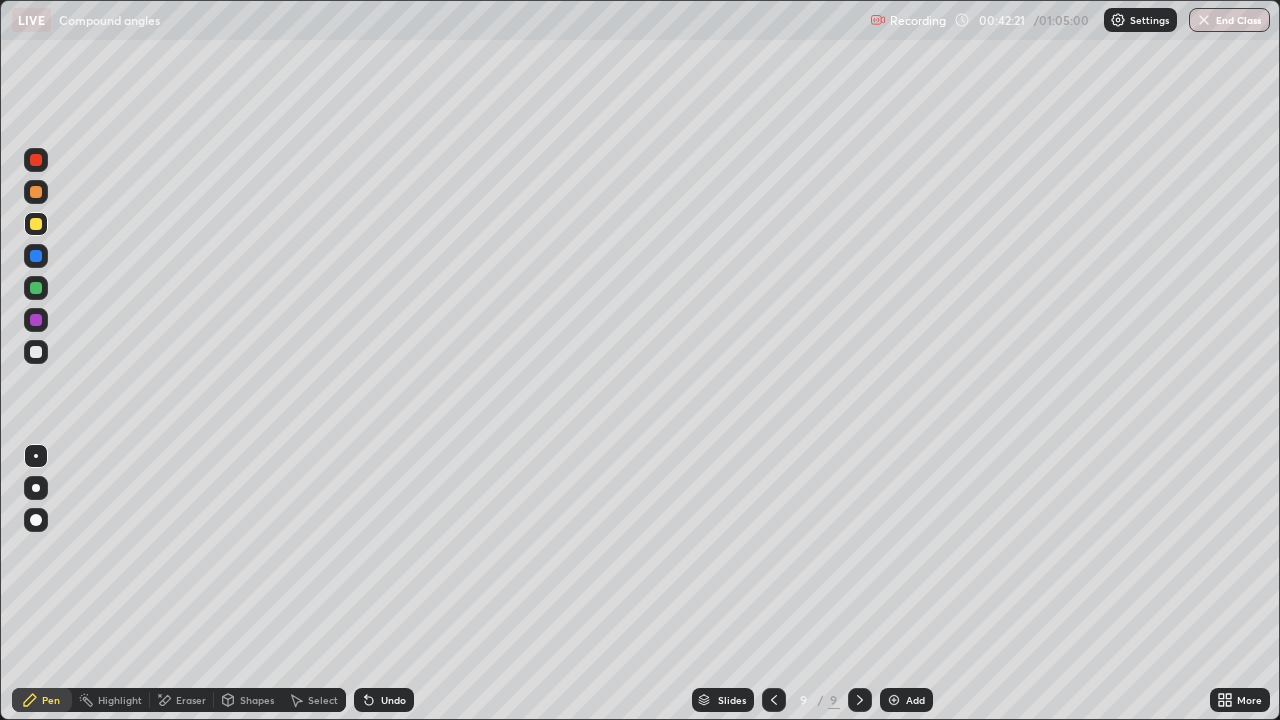 click on "Undo" at bounding box center (384, 700) 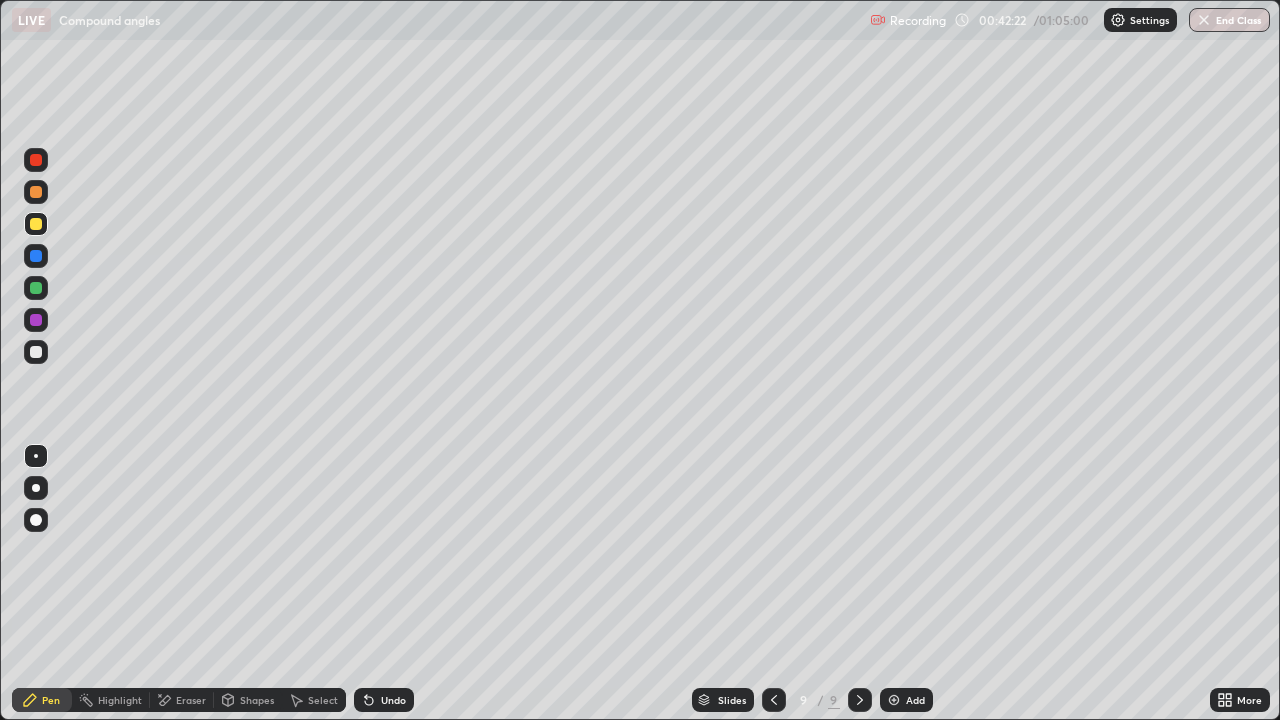 click on "Undo" at bounding box center (393, 700) 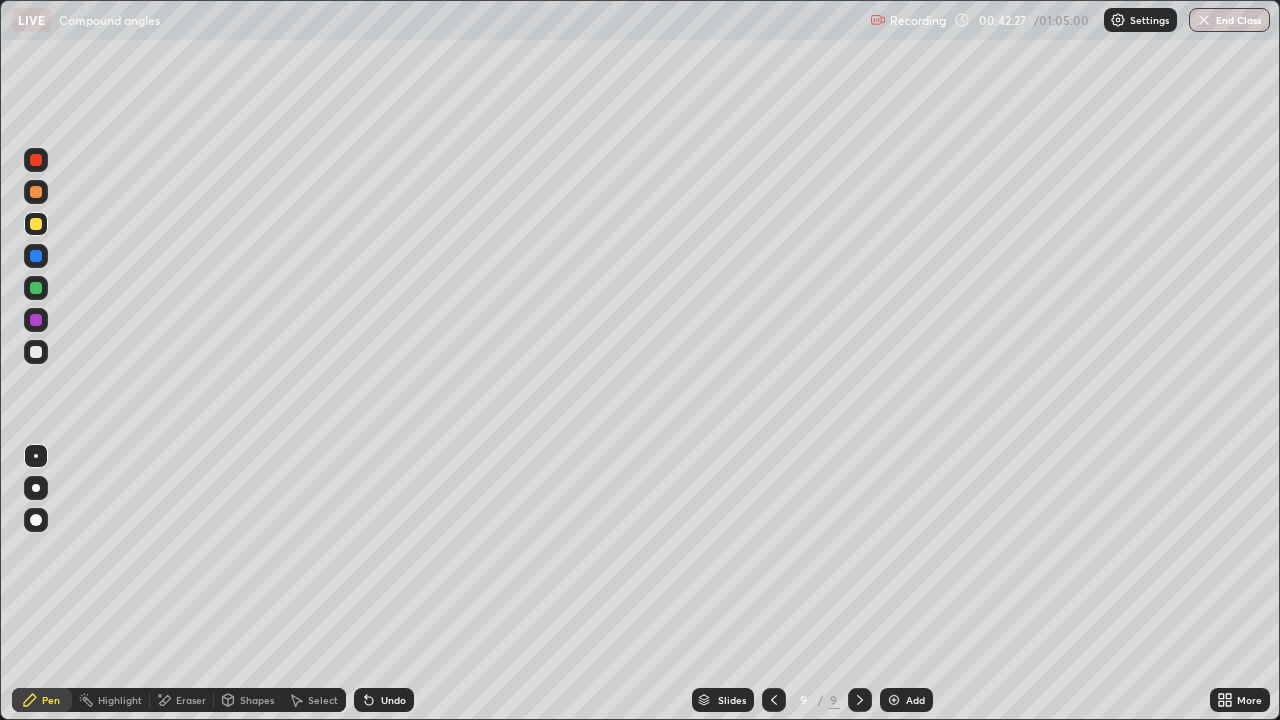 click at bounding box center (36, 352) 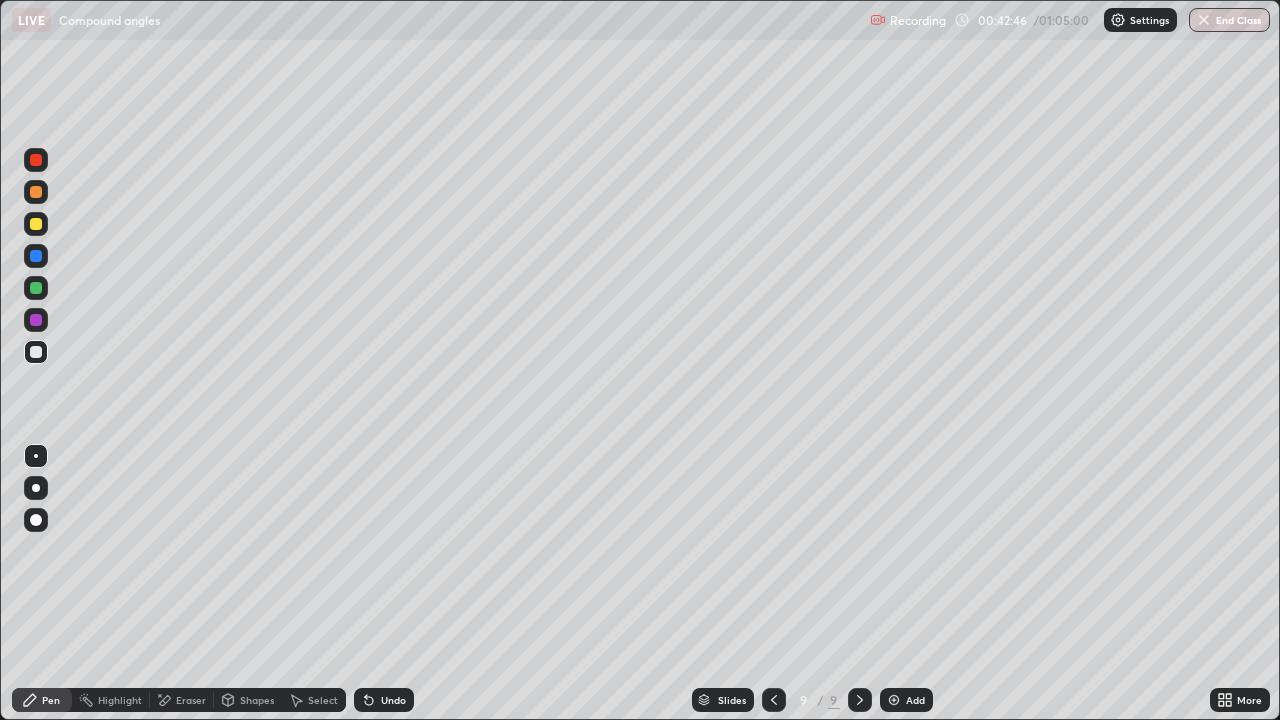 click at bounding box center (36, 224) 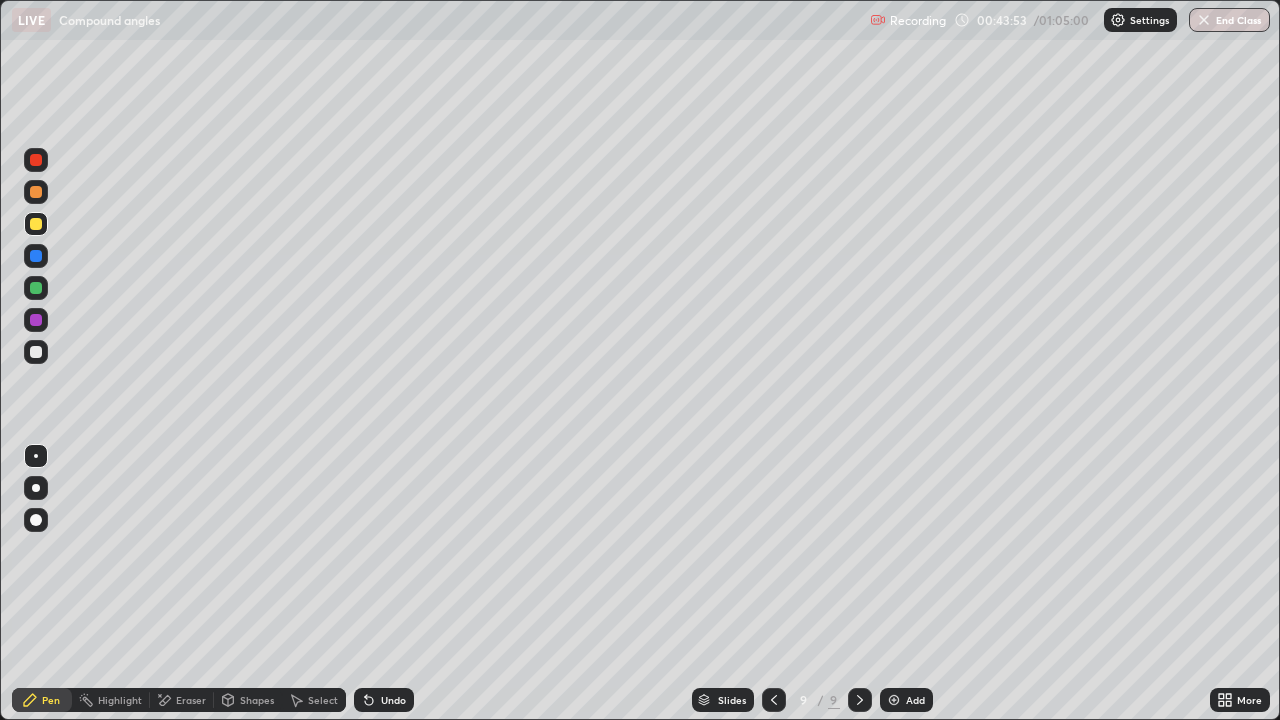 click at bounding box center [36, 352] 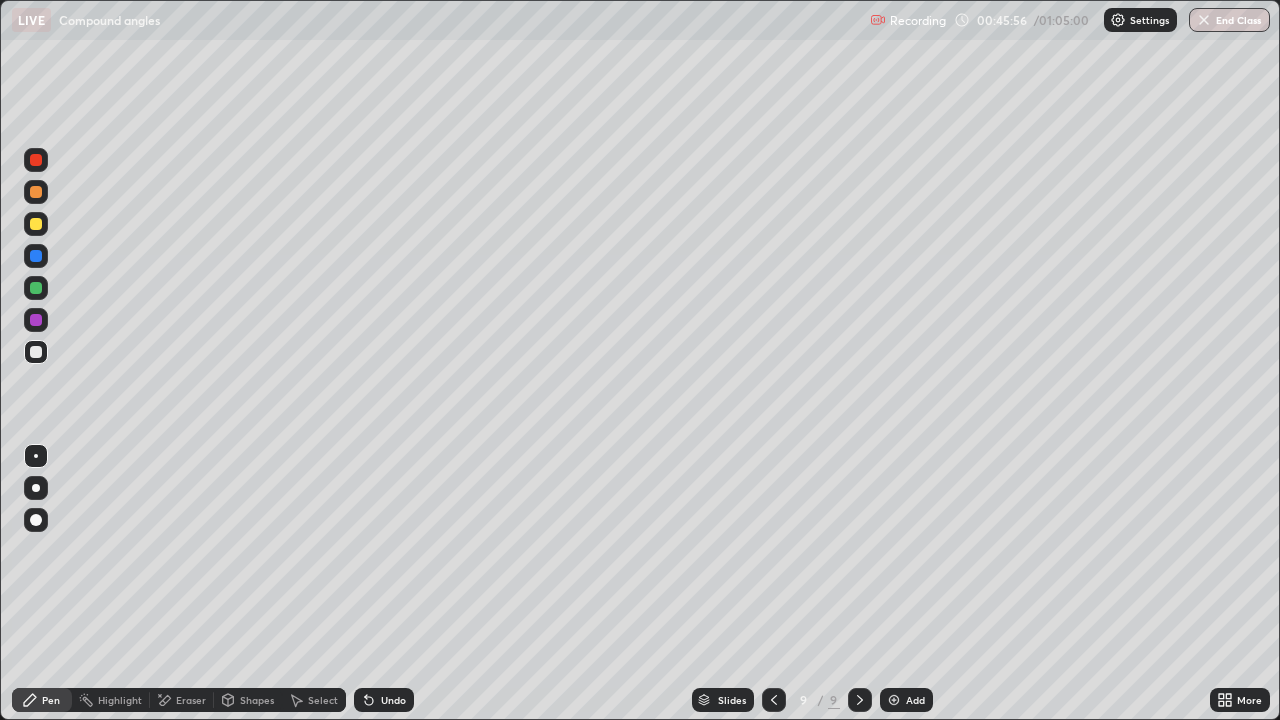 click on "Add" at bounding box center [906, 700] 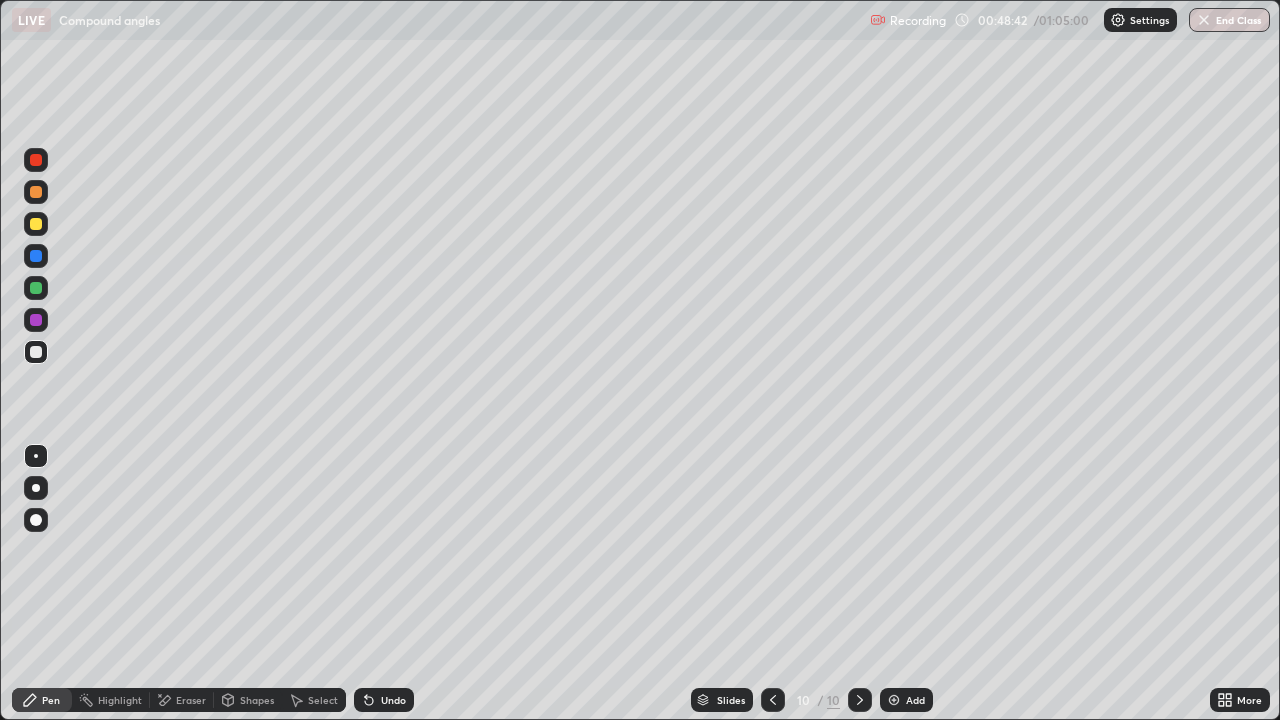 click on "Undo" at bounding box center (384, 700) 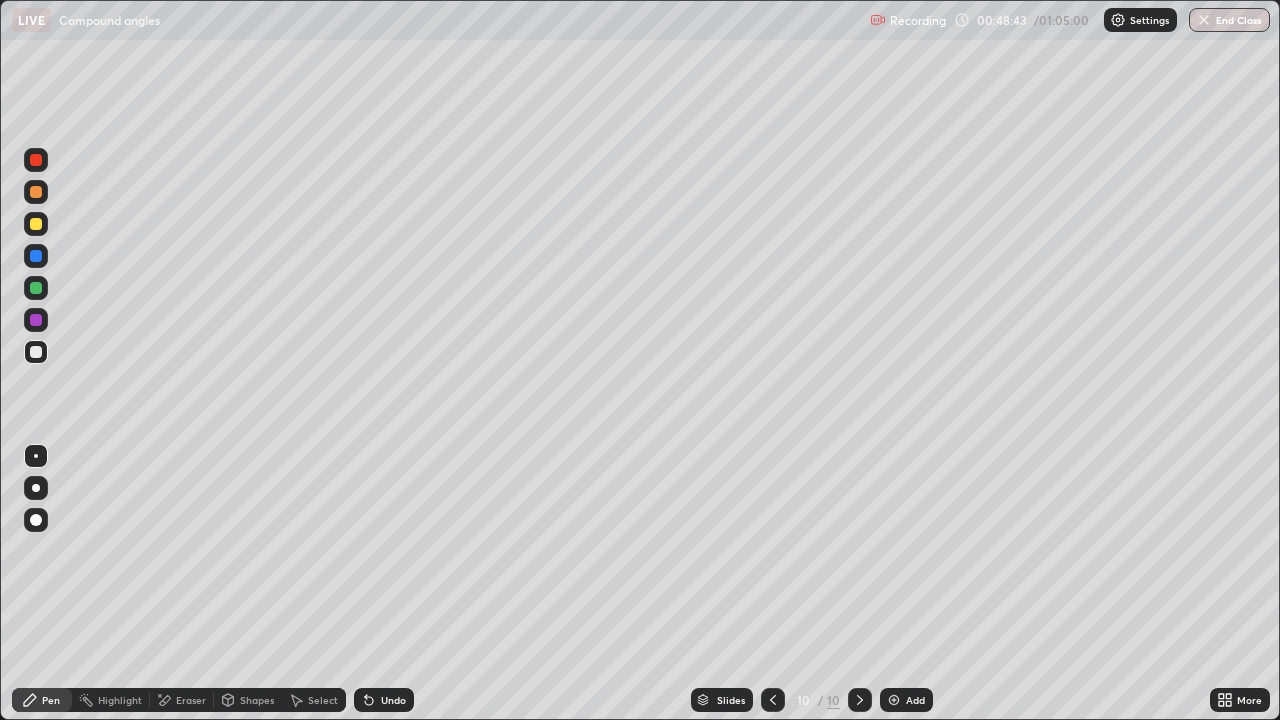 click on "Undo" at bounding box center [393, 700] 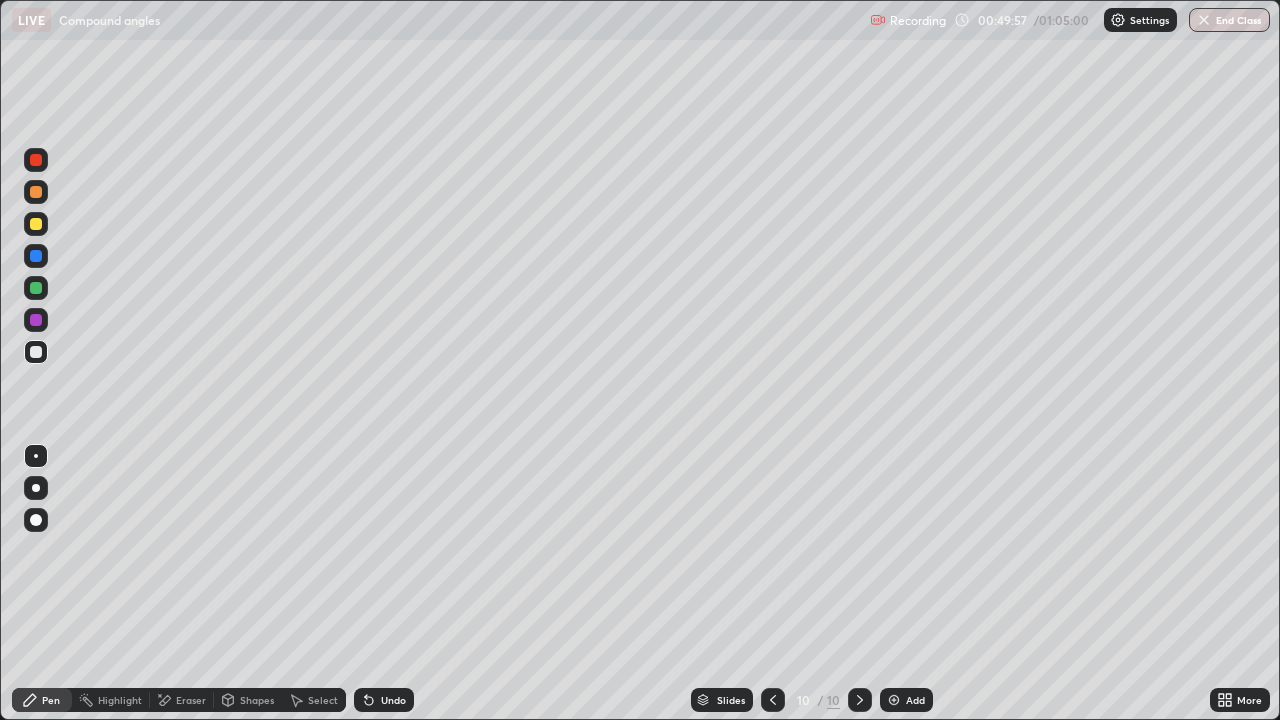 click on "Undo" at bounding box center (393, 700) 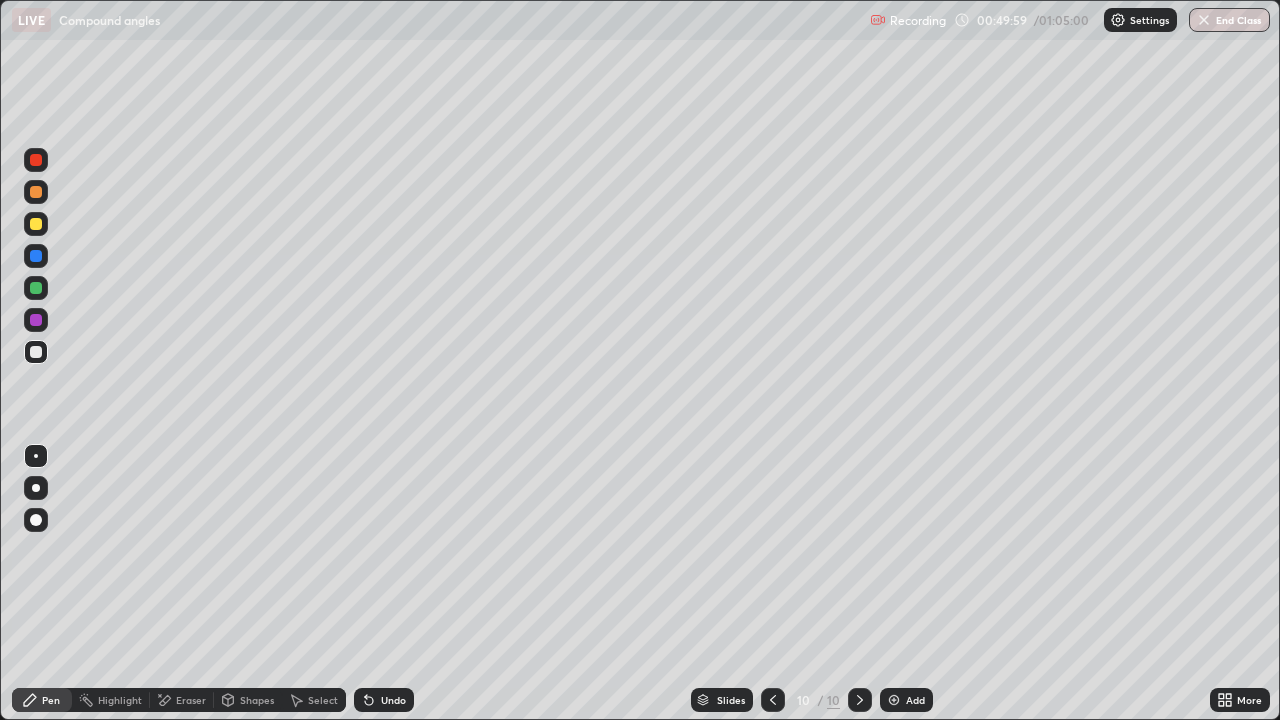 click on "Undo" at bounding box center (393, 700) 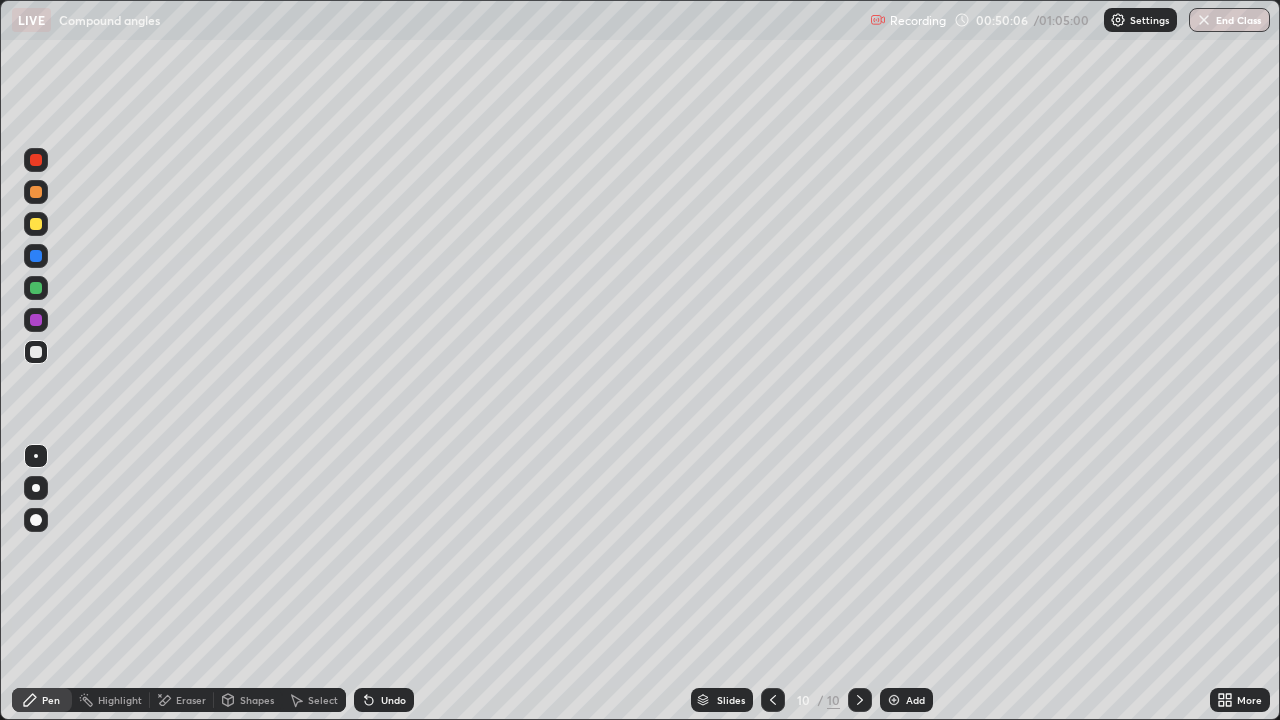 click on "Add" at bounding box center [915, 700] 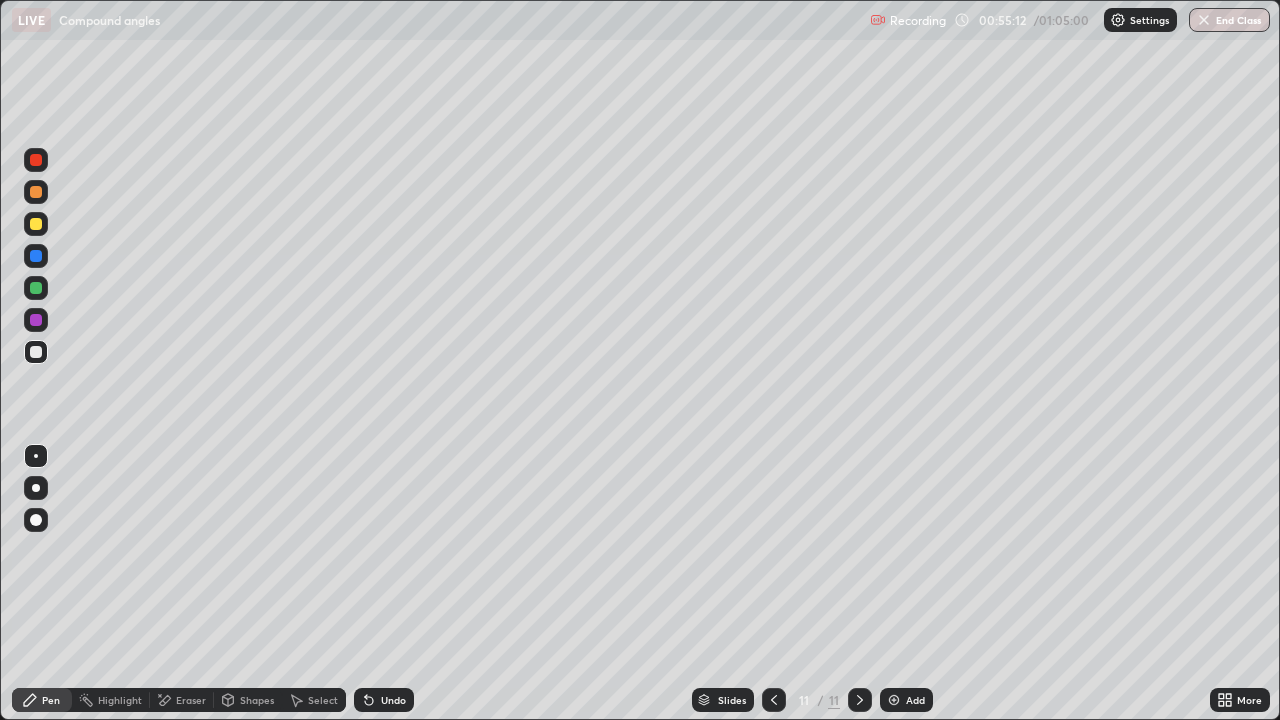click 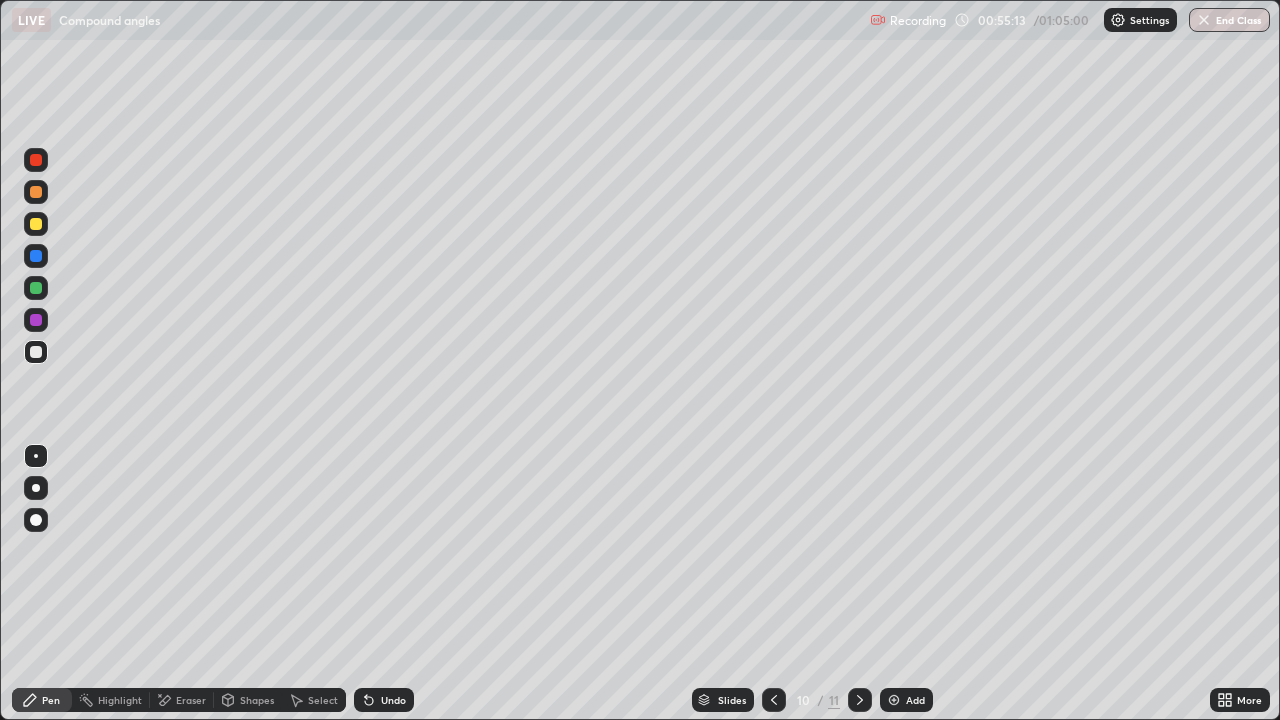 click 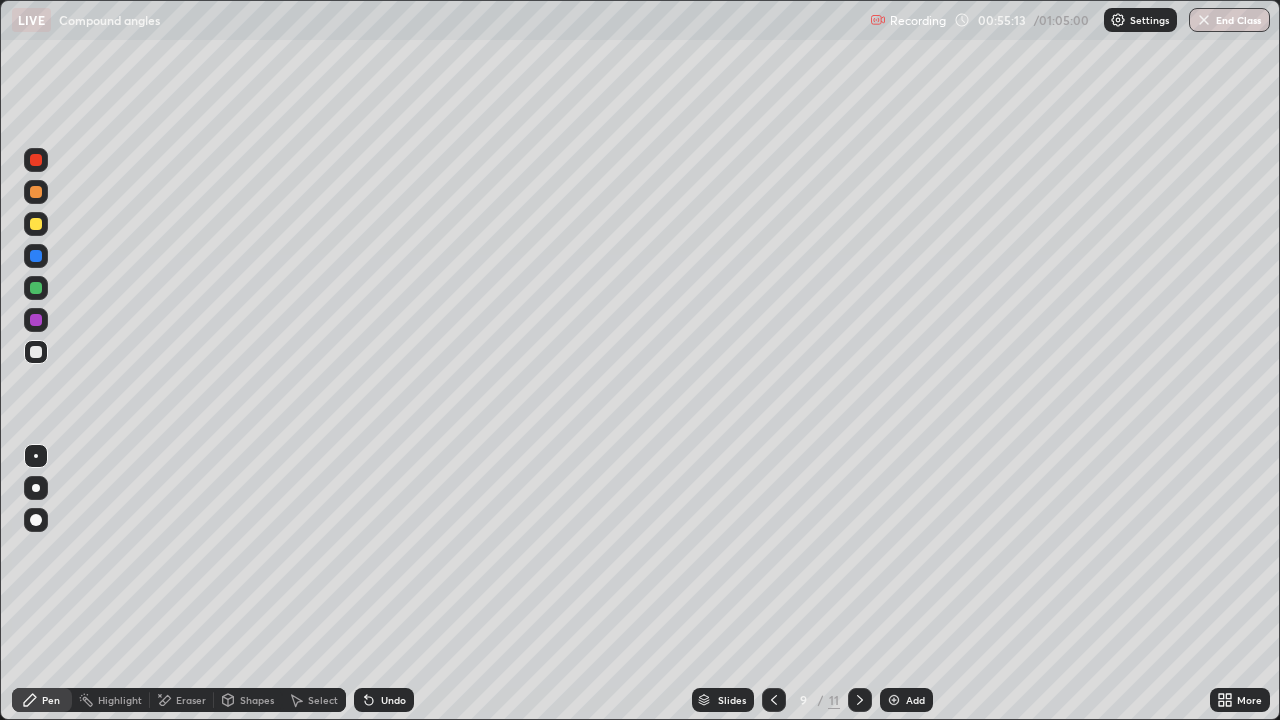 click 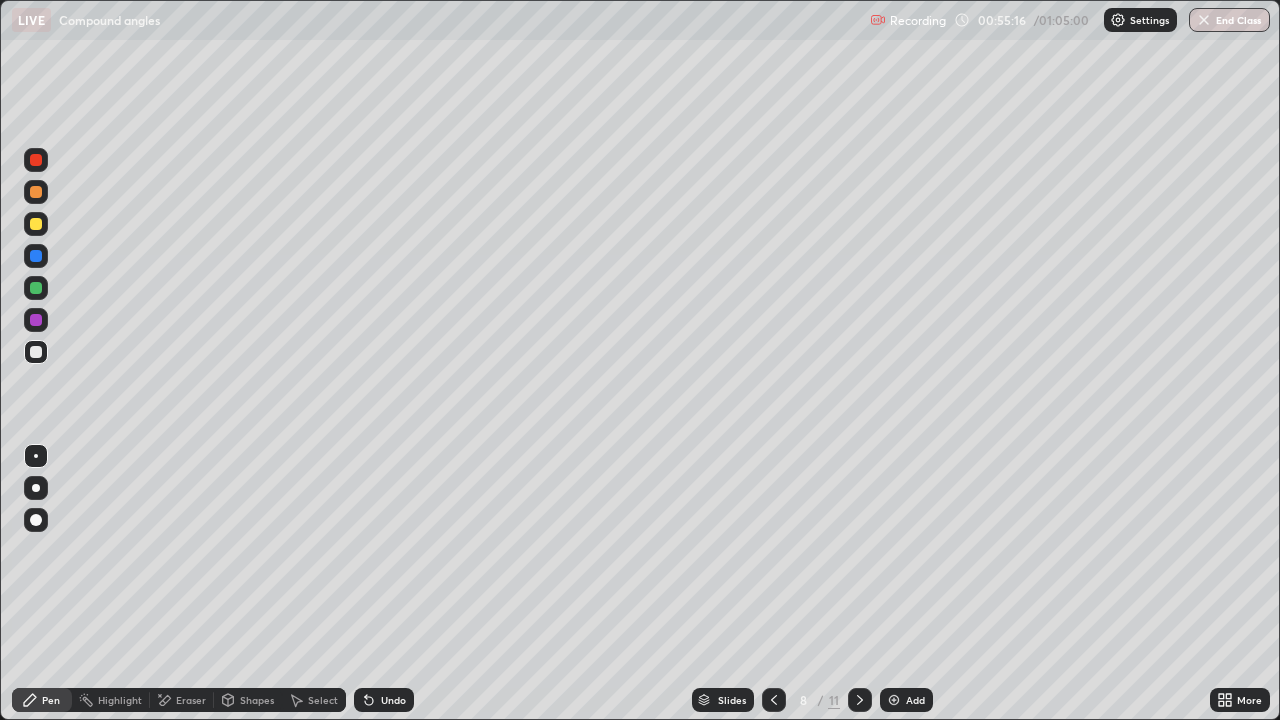 click 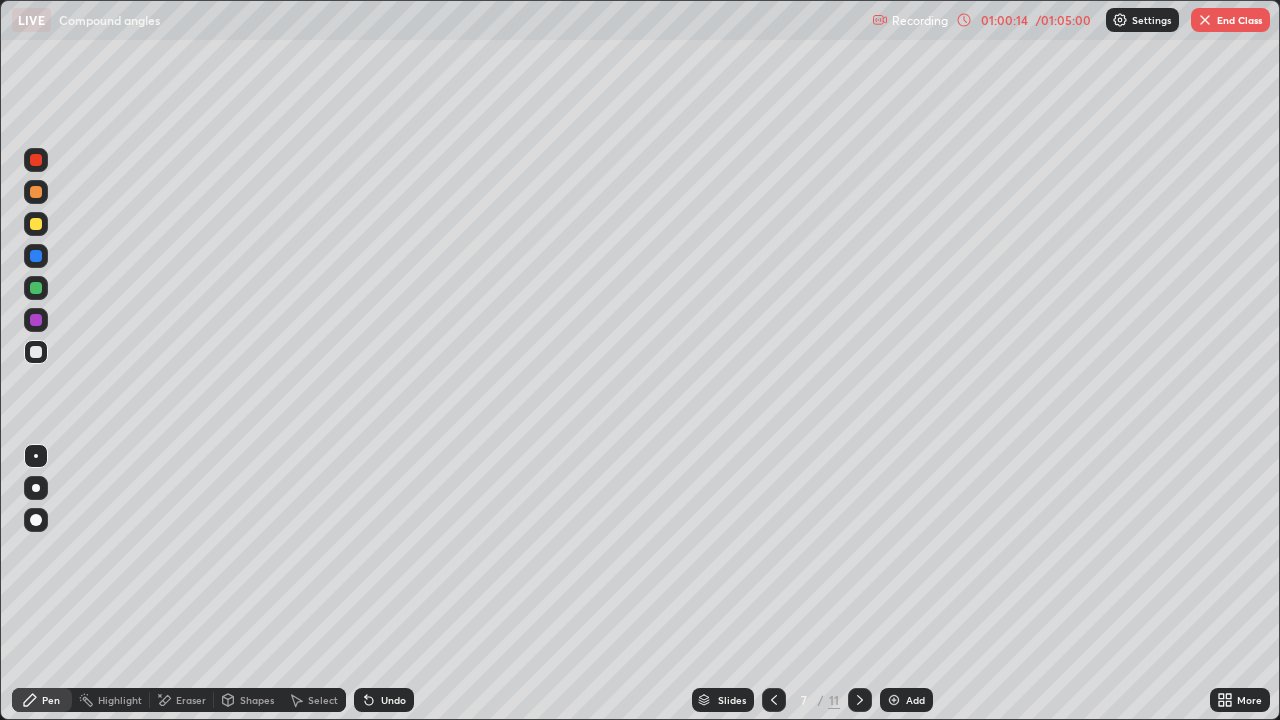 click 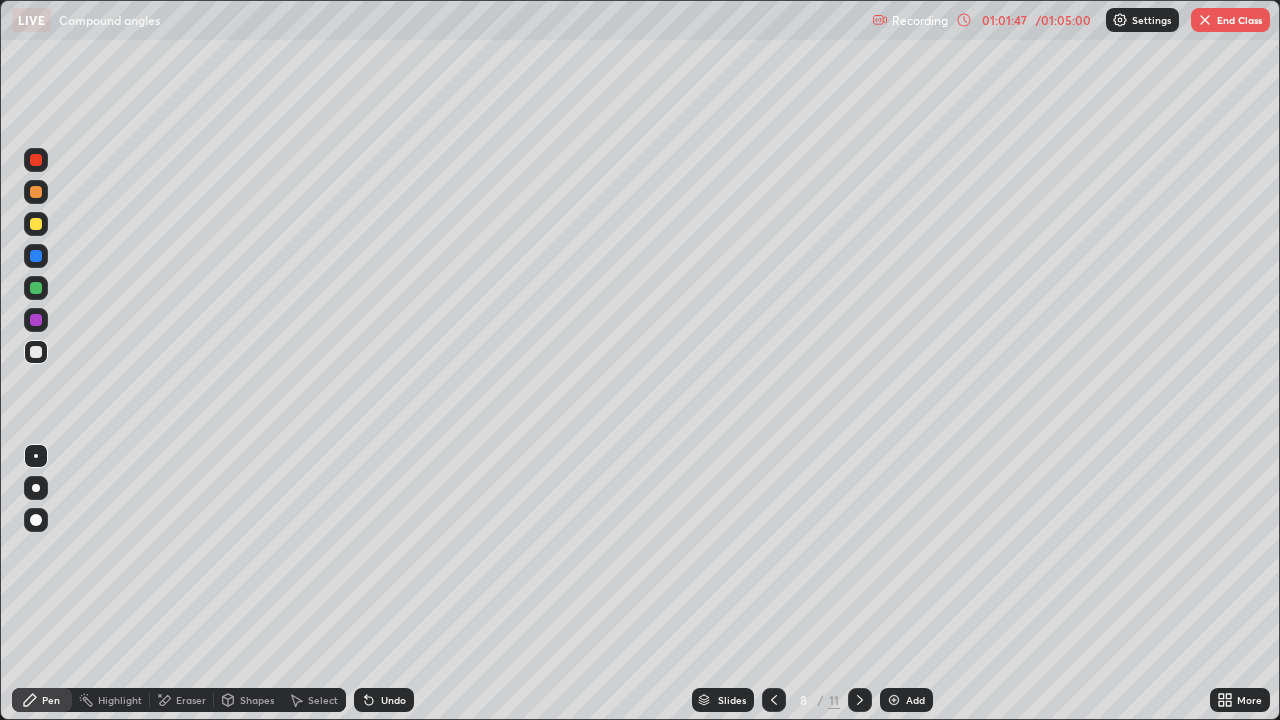 click 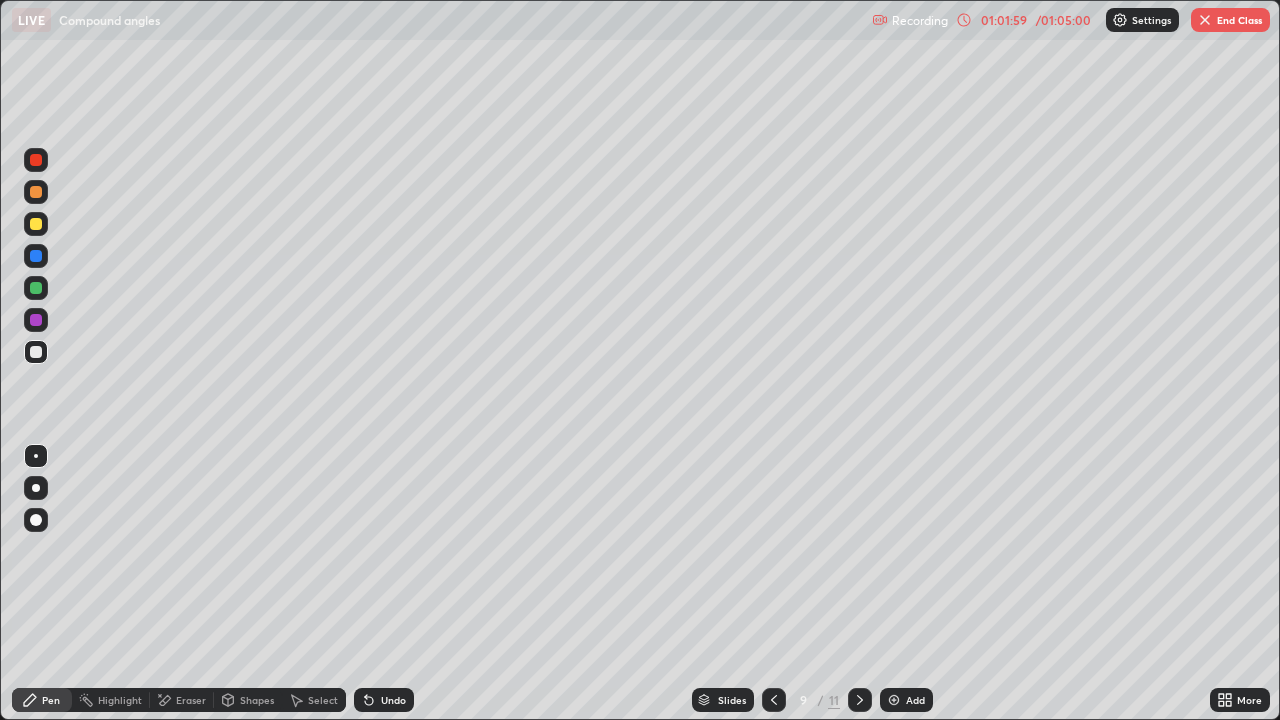 click 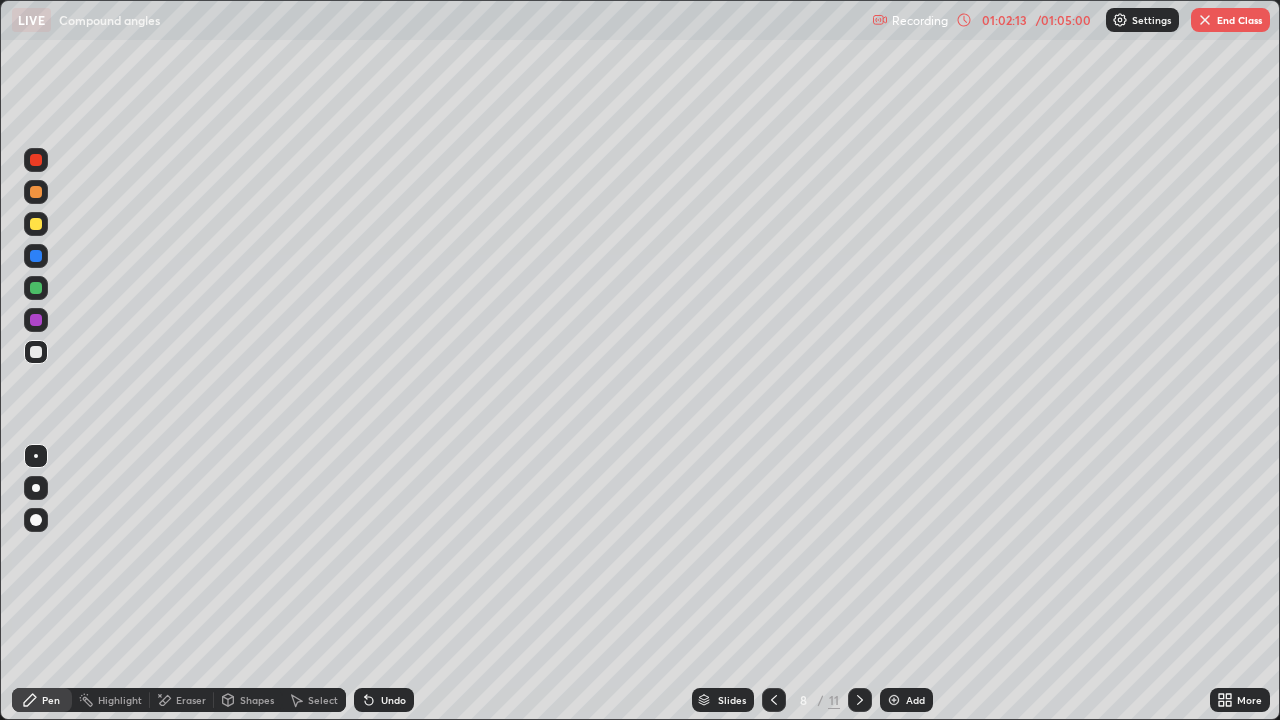 click 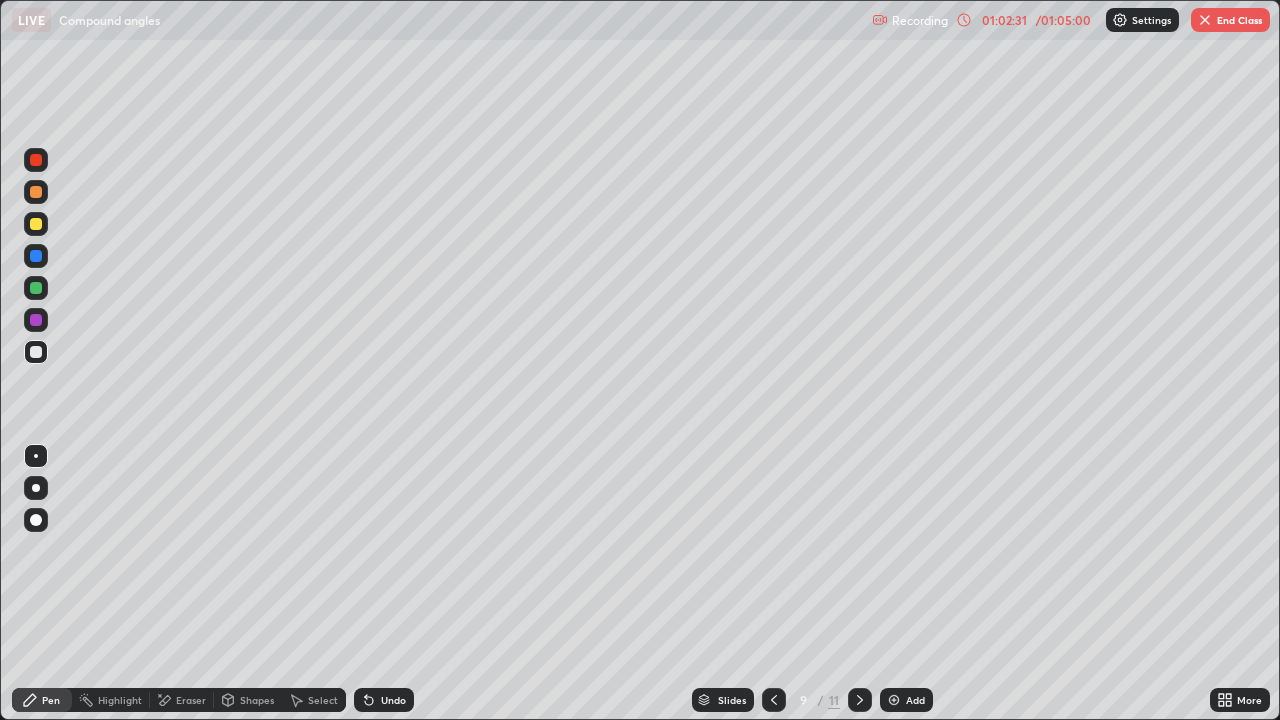 click 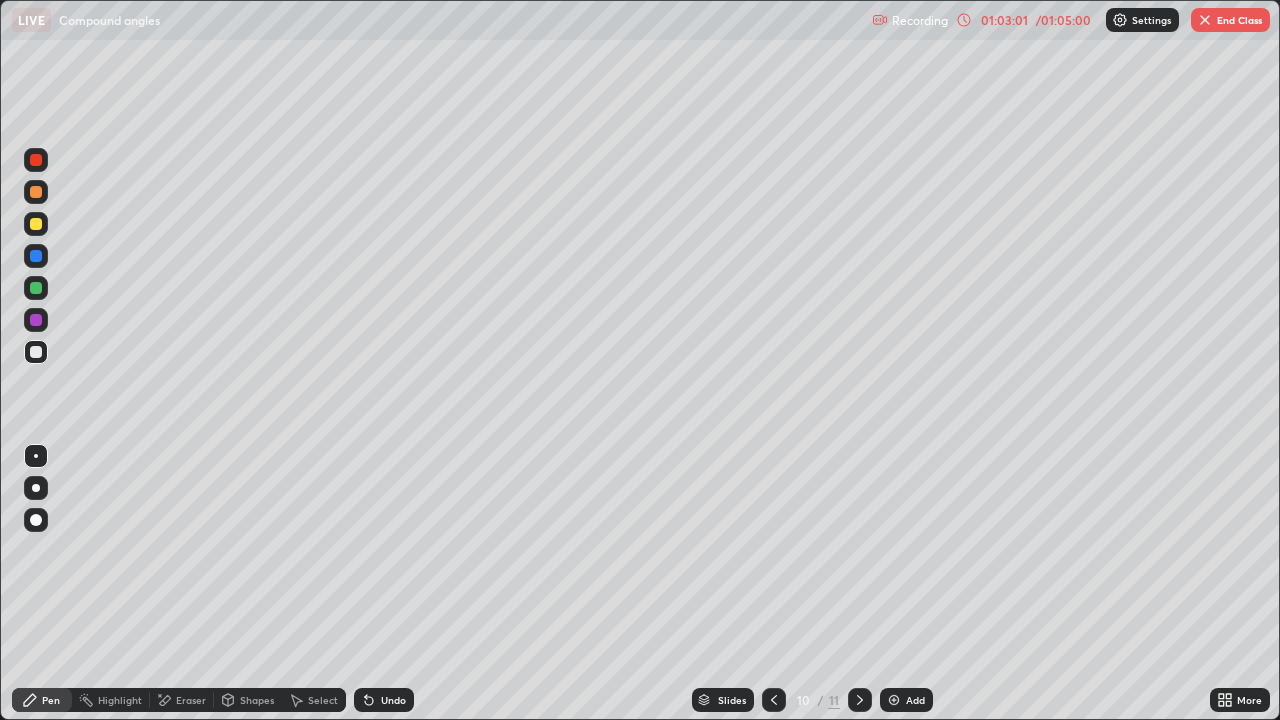 click 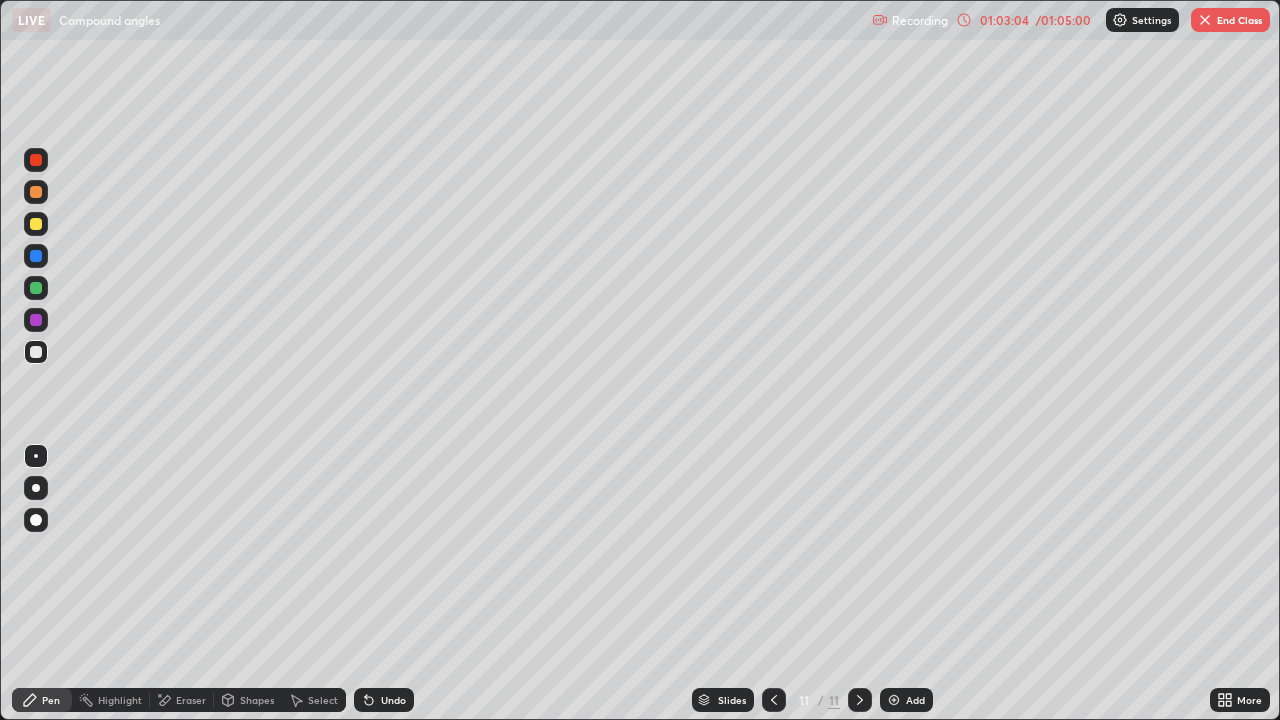 click 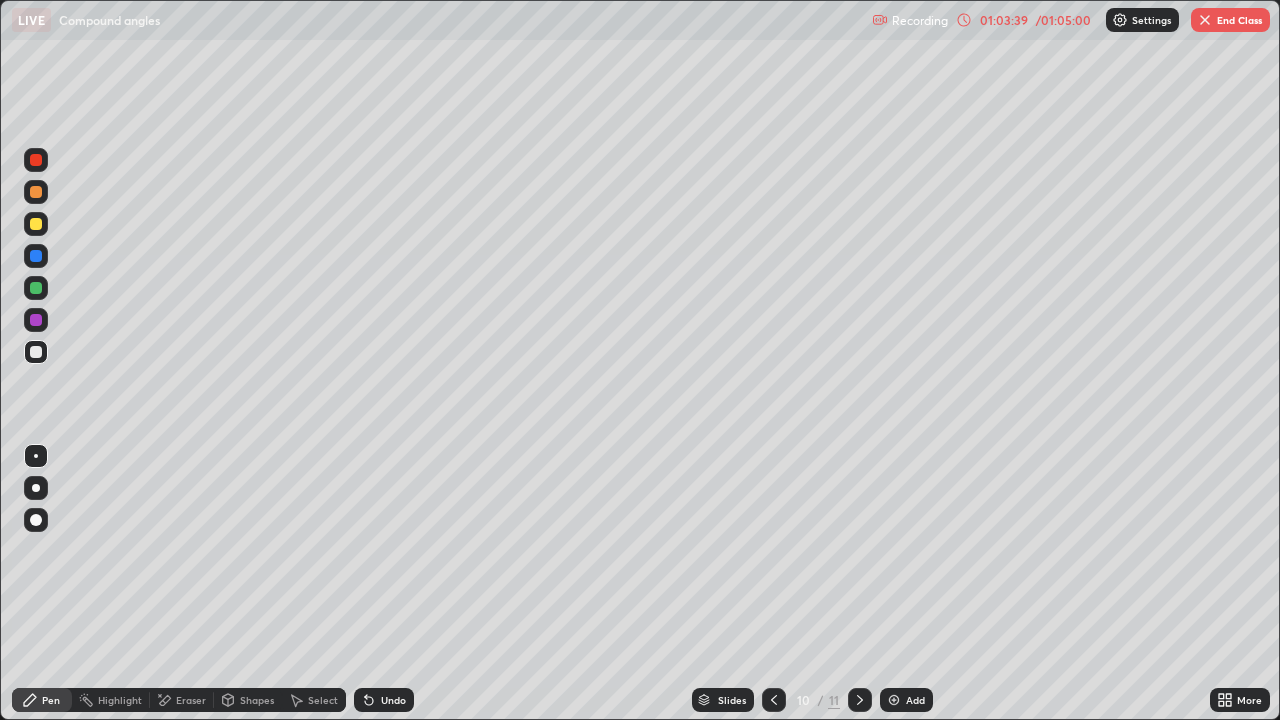 click 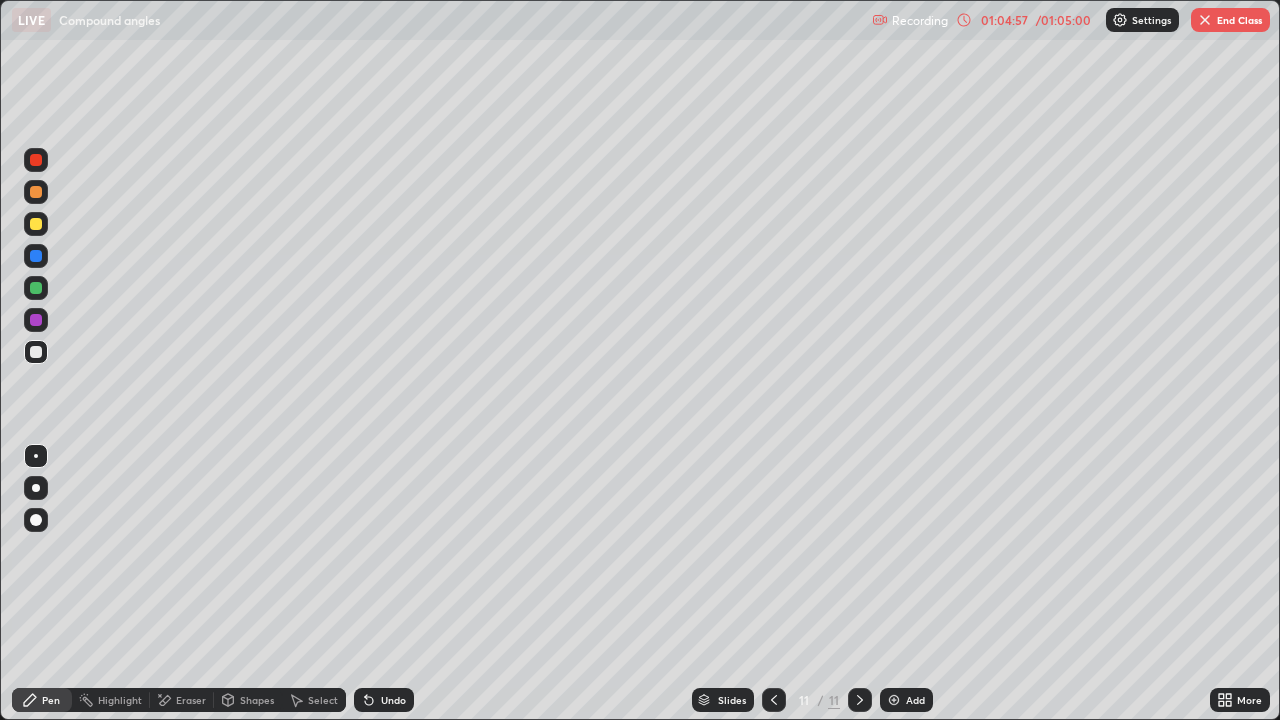 click at bounding box center [774, 700] 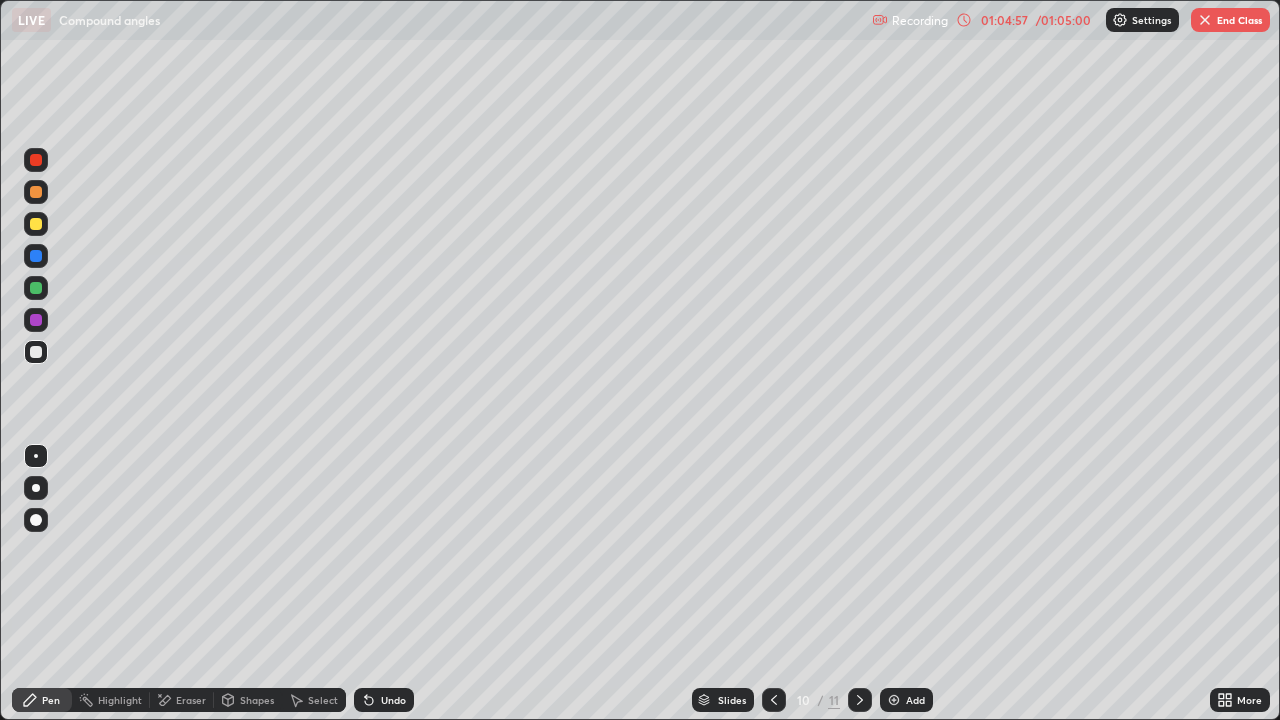 click 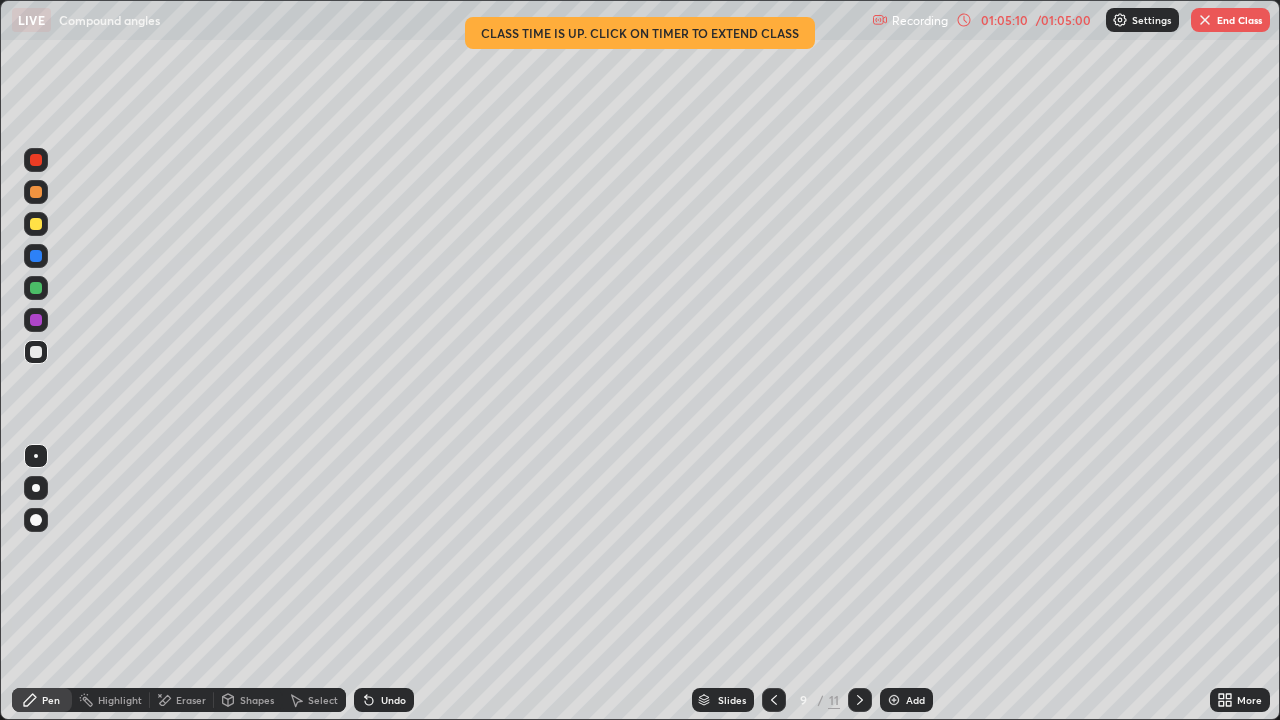 click at bounding box center [1205, 20] 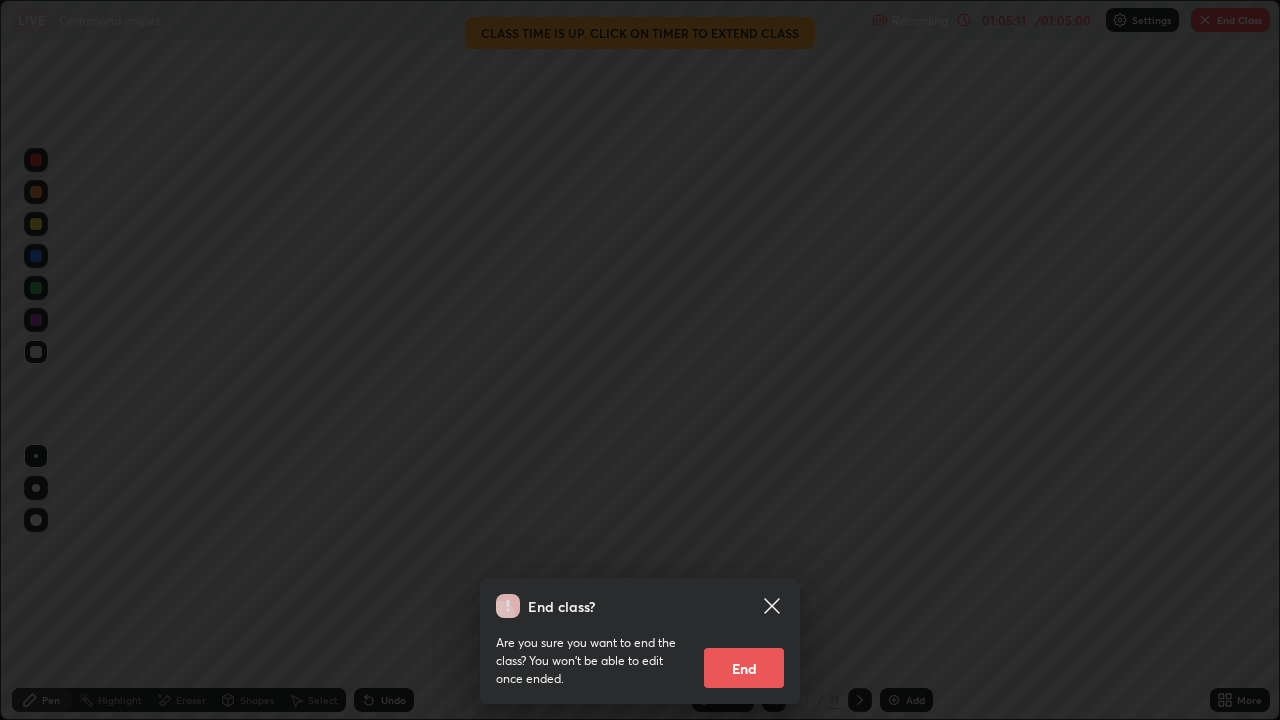 click on "End" at bounding box center (744, 668) 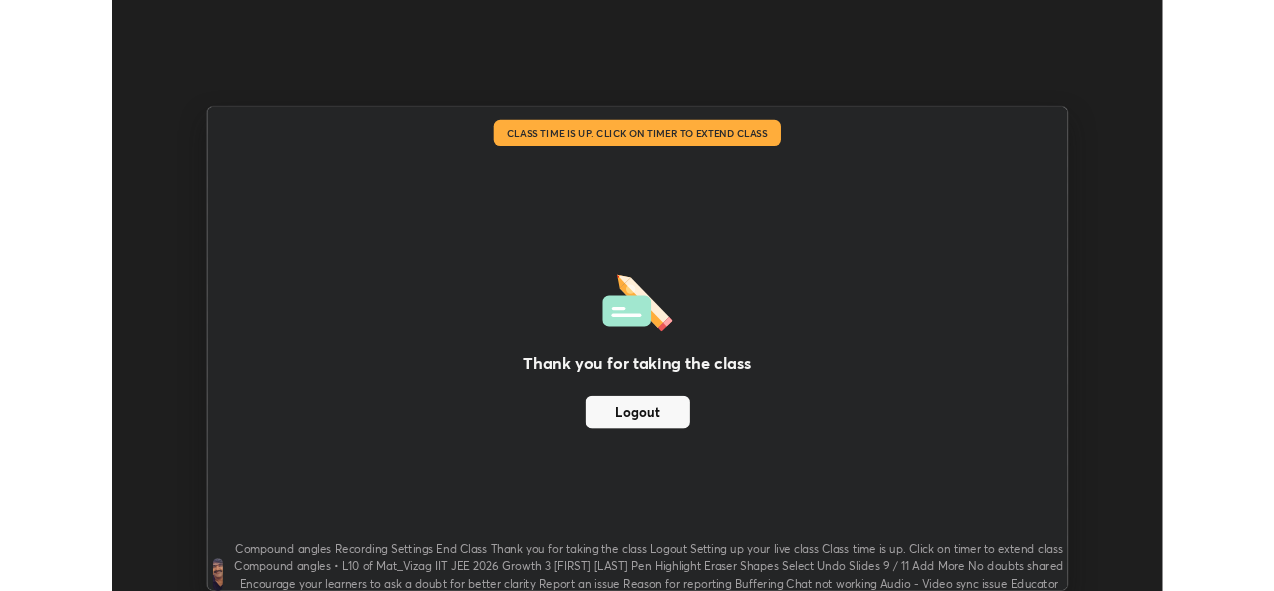 scroll, scrollTop: 591, scrollLeft: 1274, axis: both 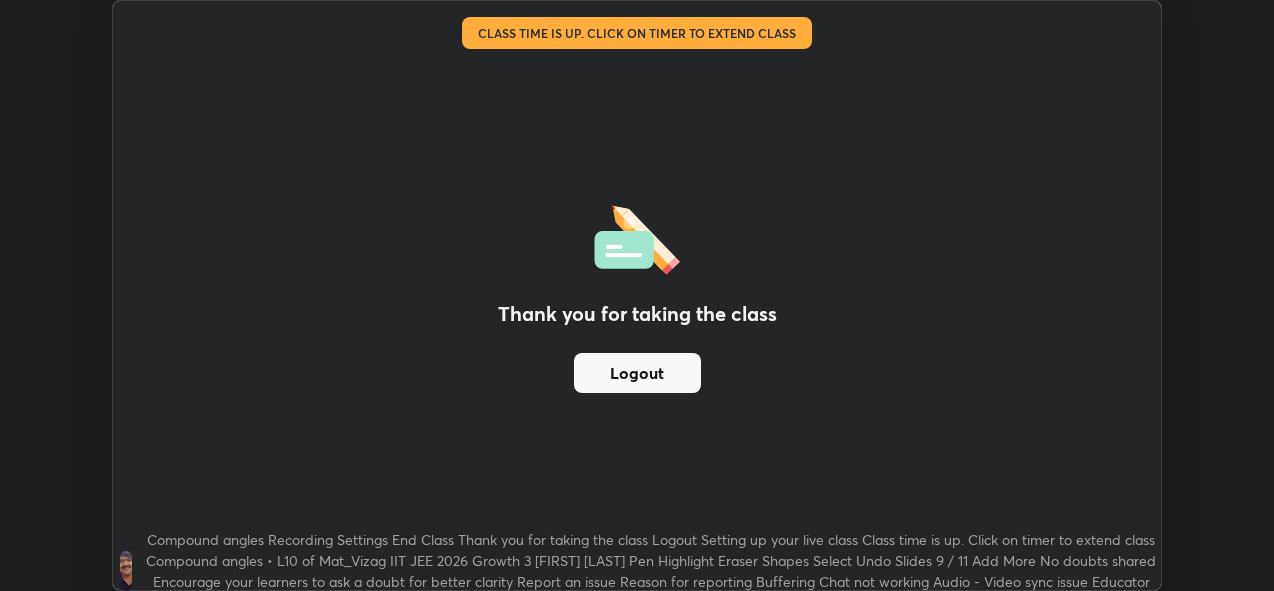 click on "Thank you for taking the class Logout" at bounding box center [637, 295] 